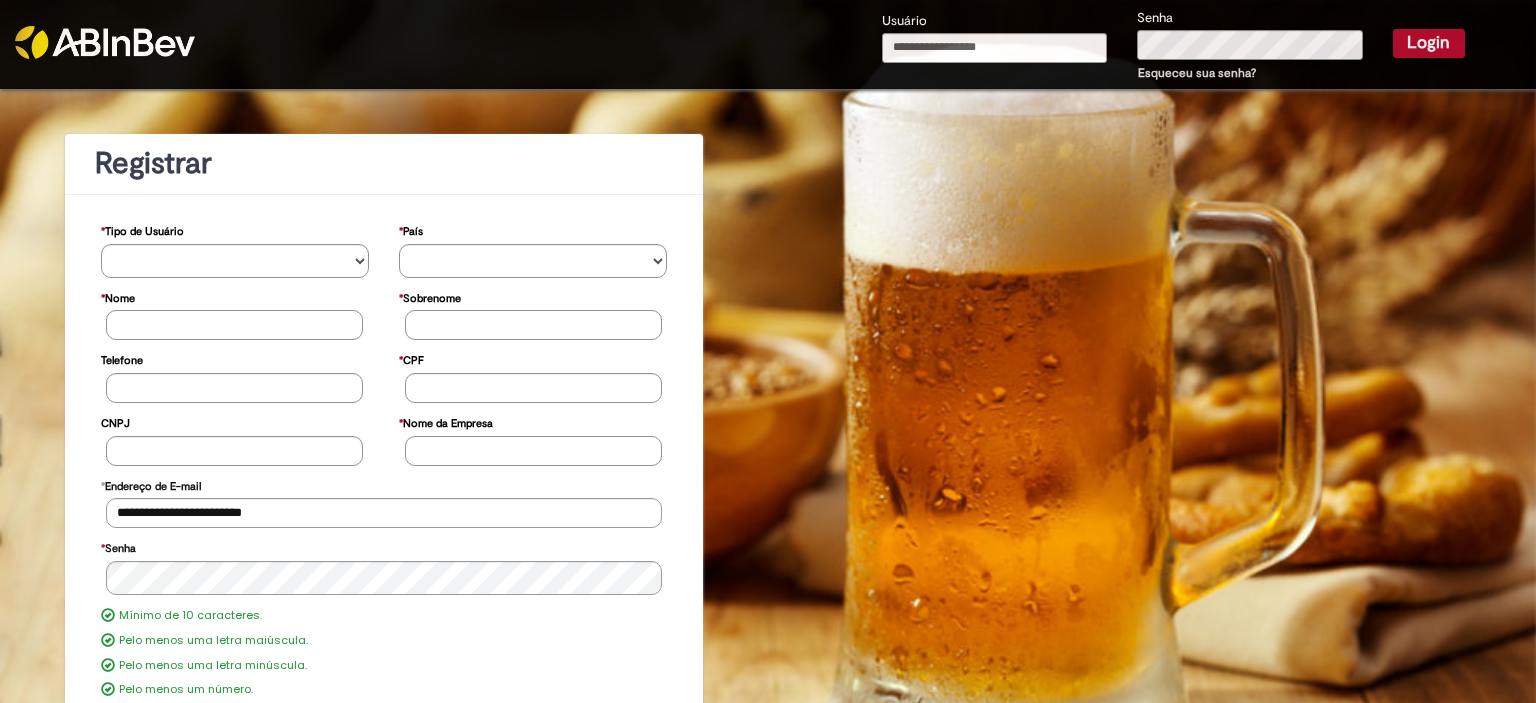scroll, scrollTop: 0, scrollLeft: 0, axis: both 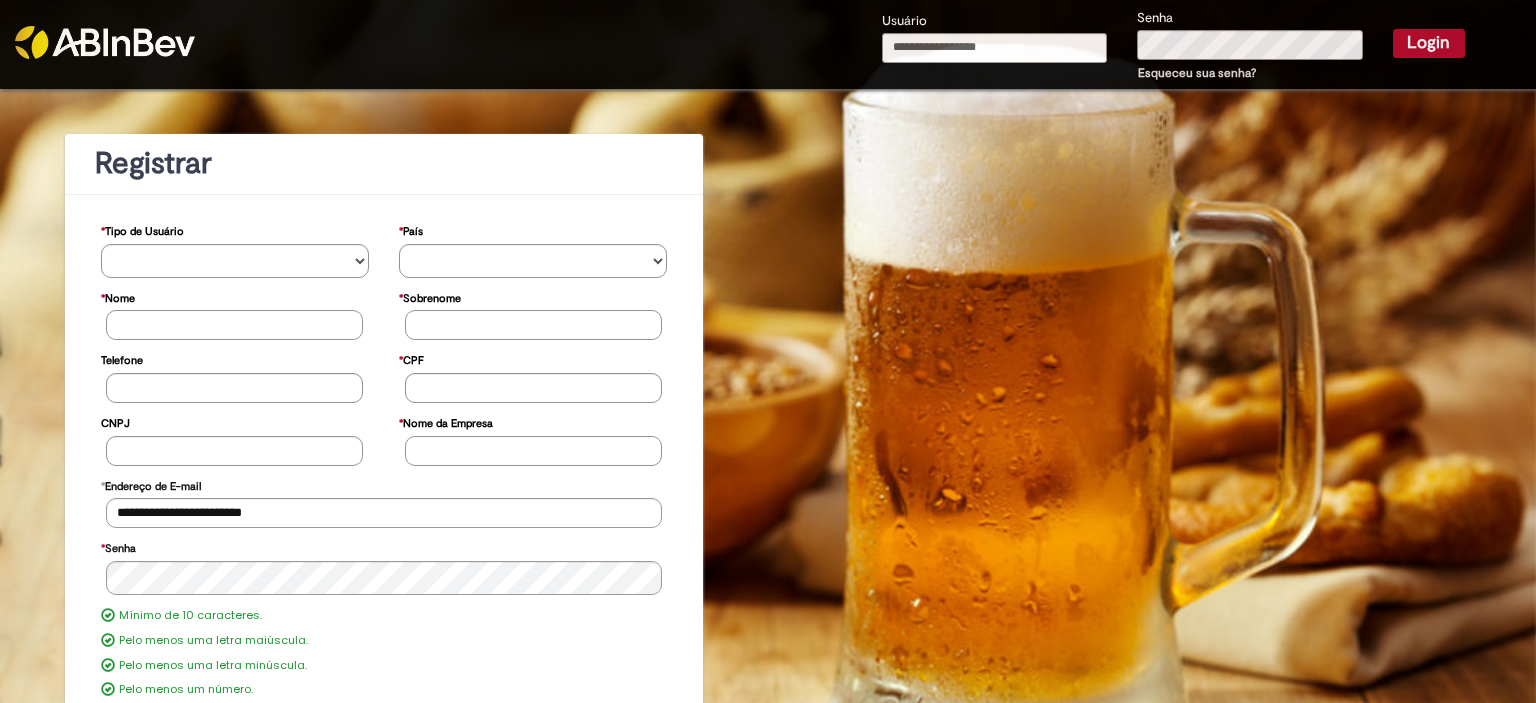 click on "**********" at bounding box center [768, 508] 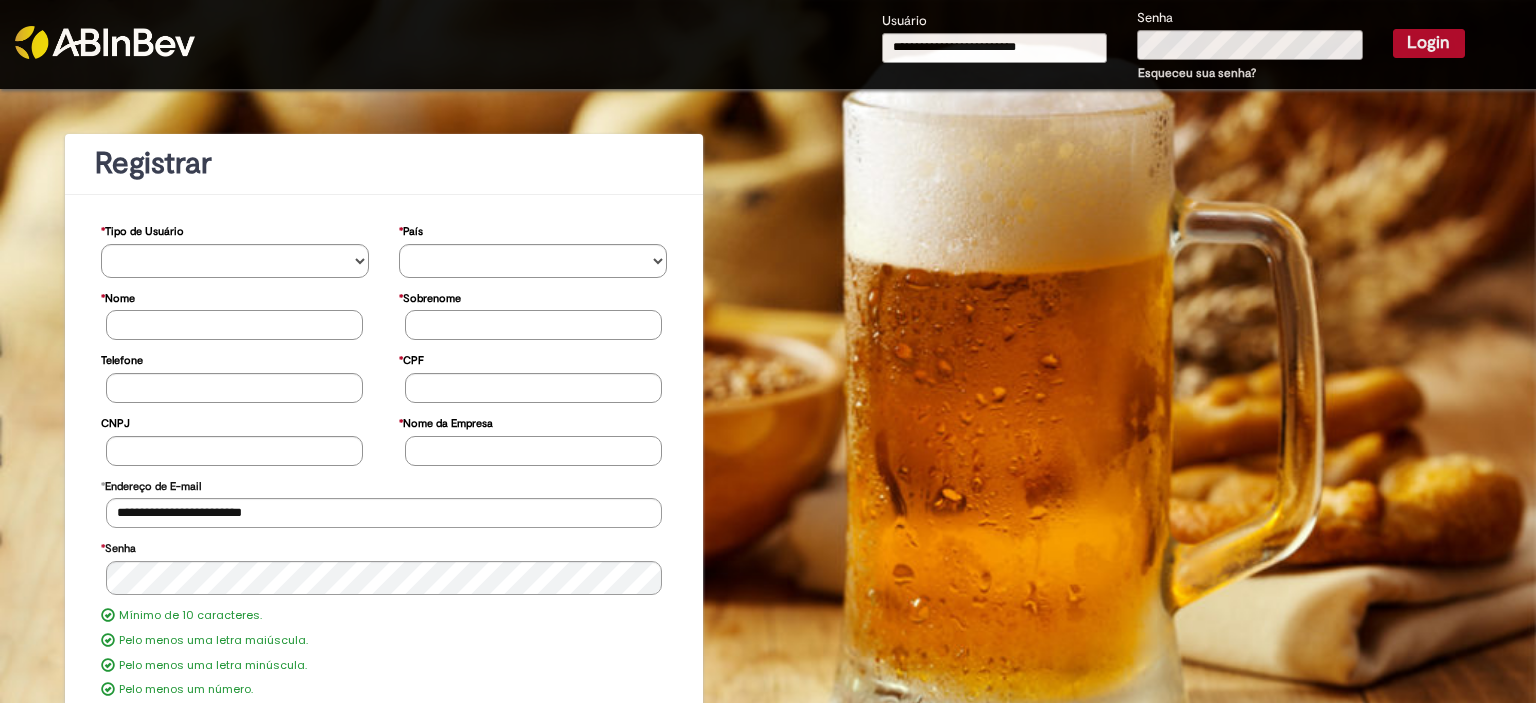 scroll, scrollTop: 0, scrollLeft: 0, axis: both 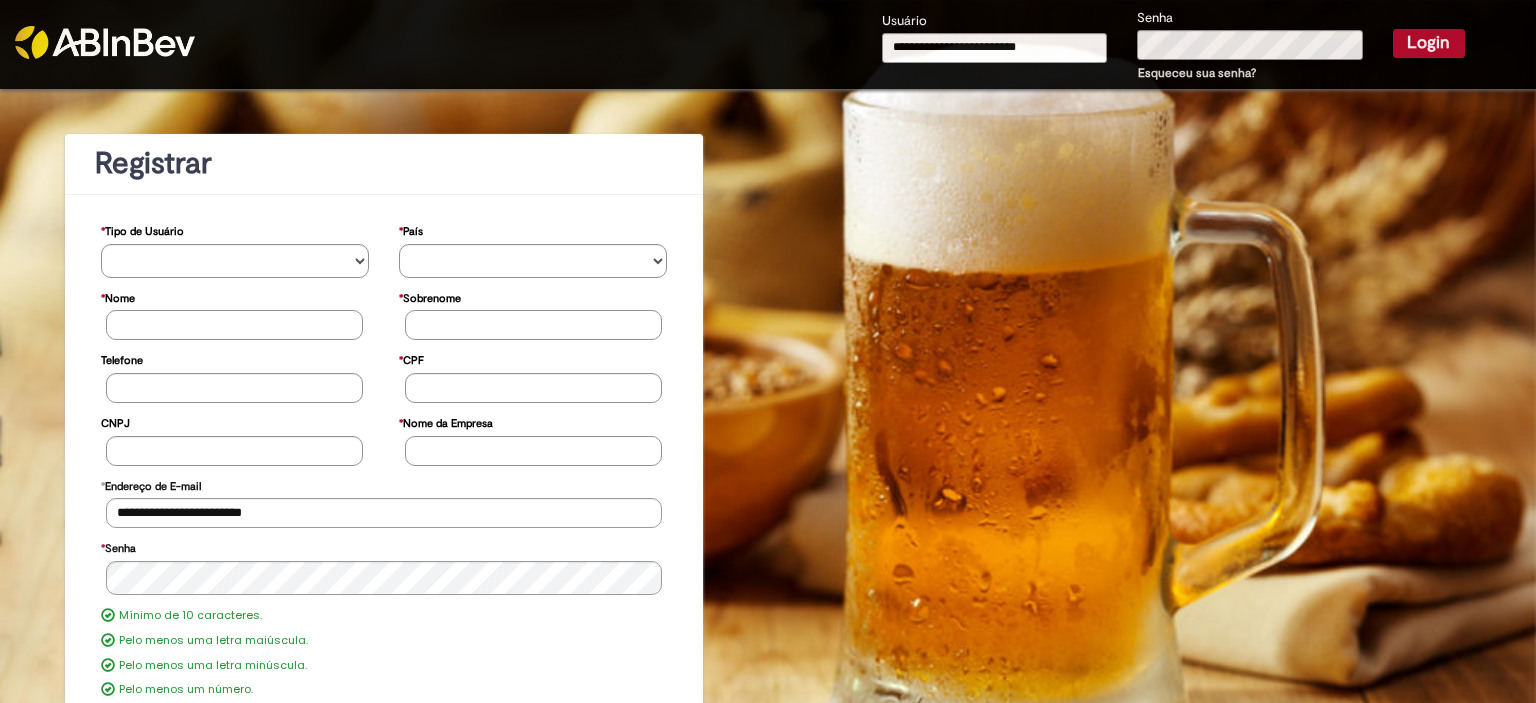 drag, startPoint x: 1074, startPoint y: 42, endPoint x: 868, endPoint y: 22, distance: 206.9686 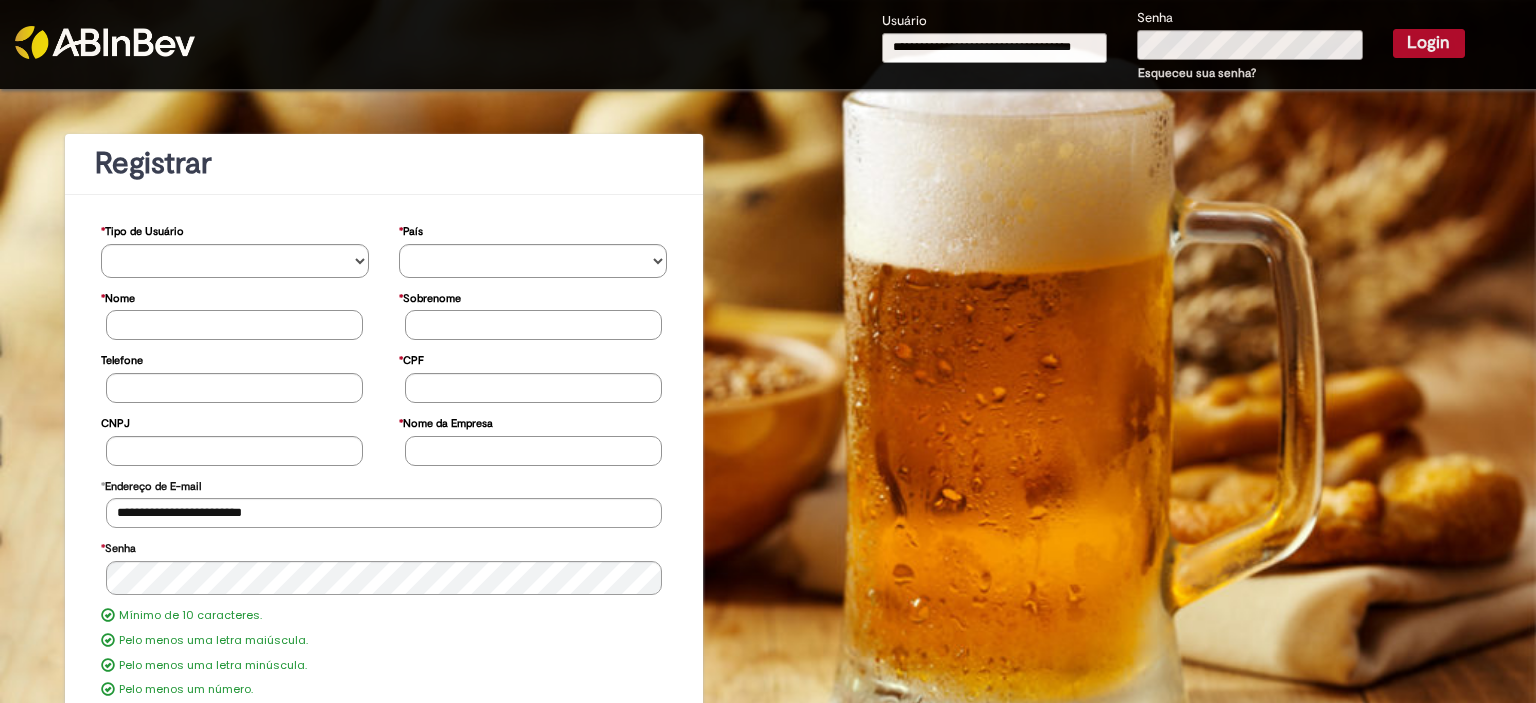 scroll, scrollTop: 0, scrollLeft: 5, axis: horizontal 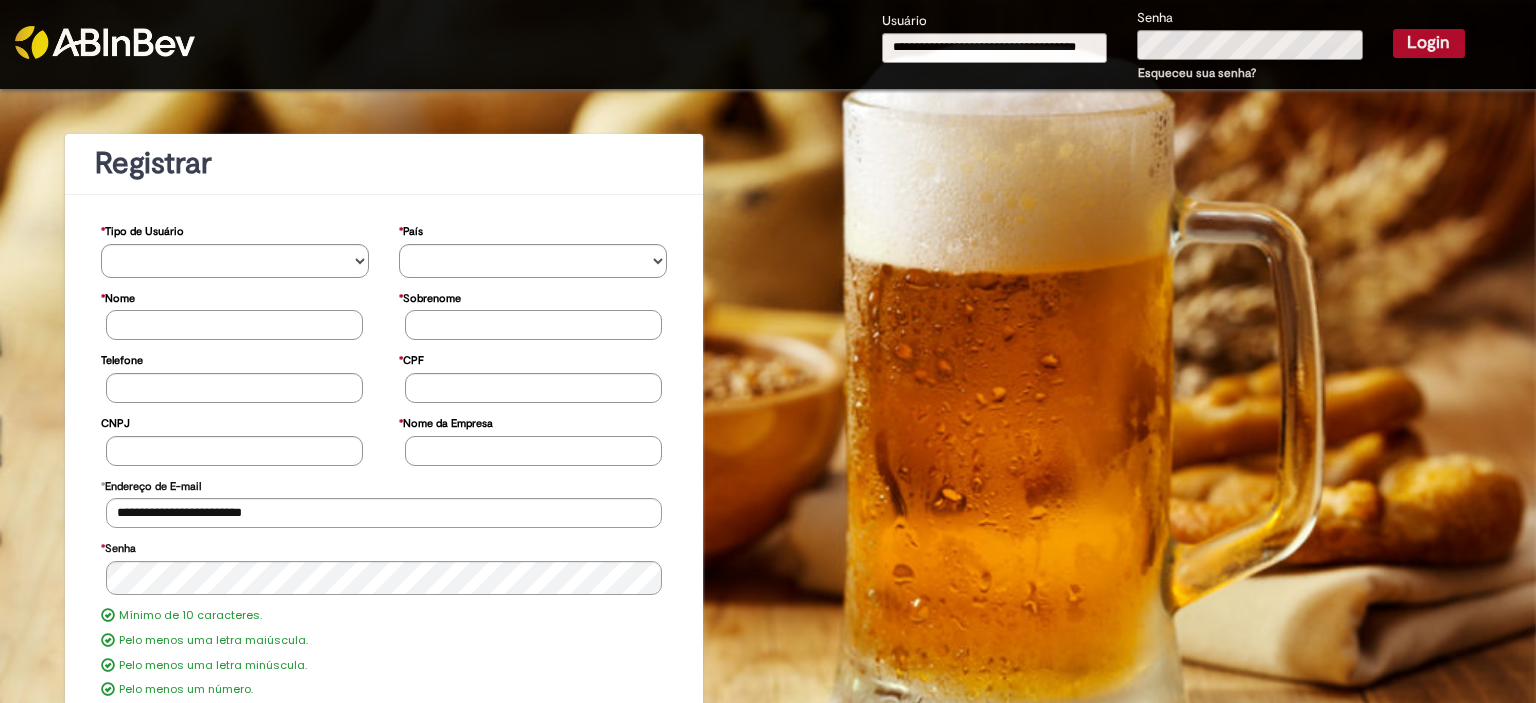 type on "**********" 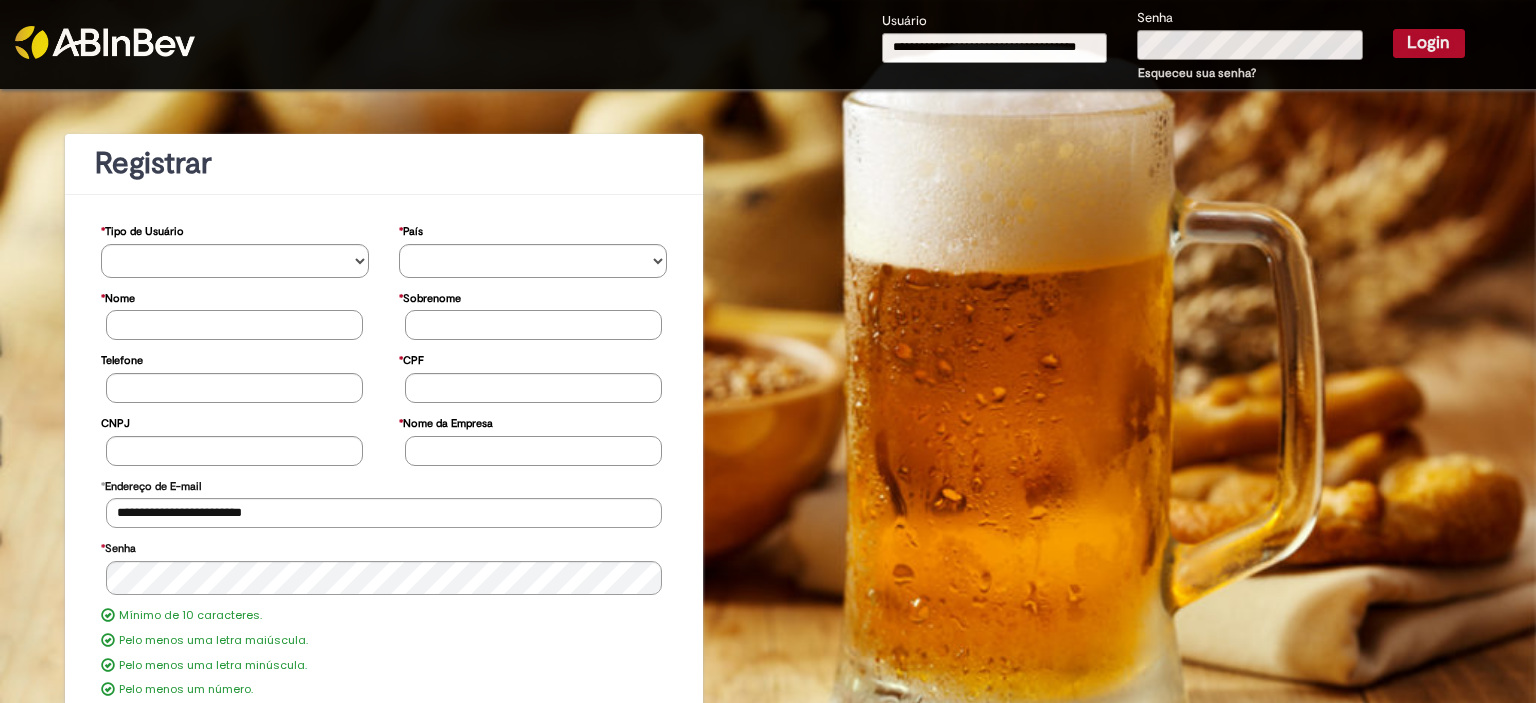 click on "Login" at bounding box center [1429, 43] 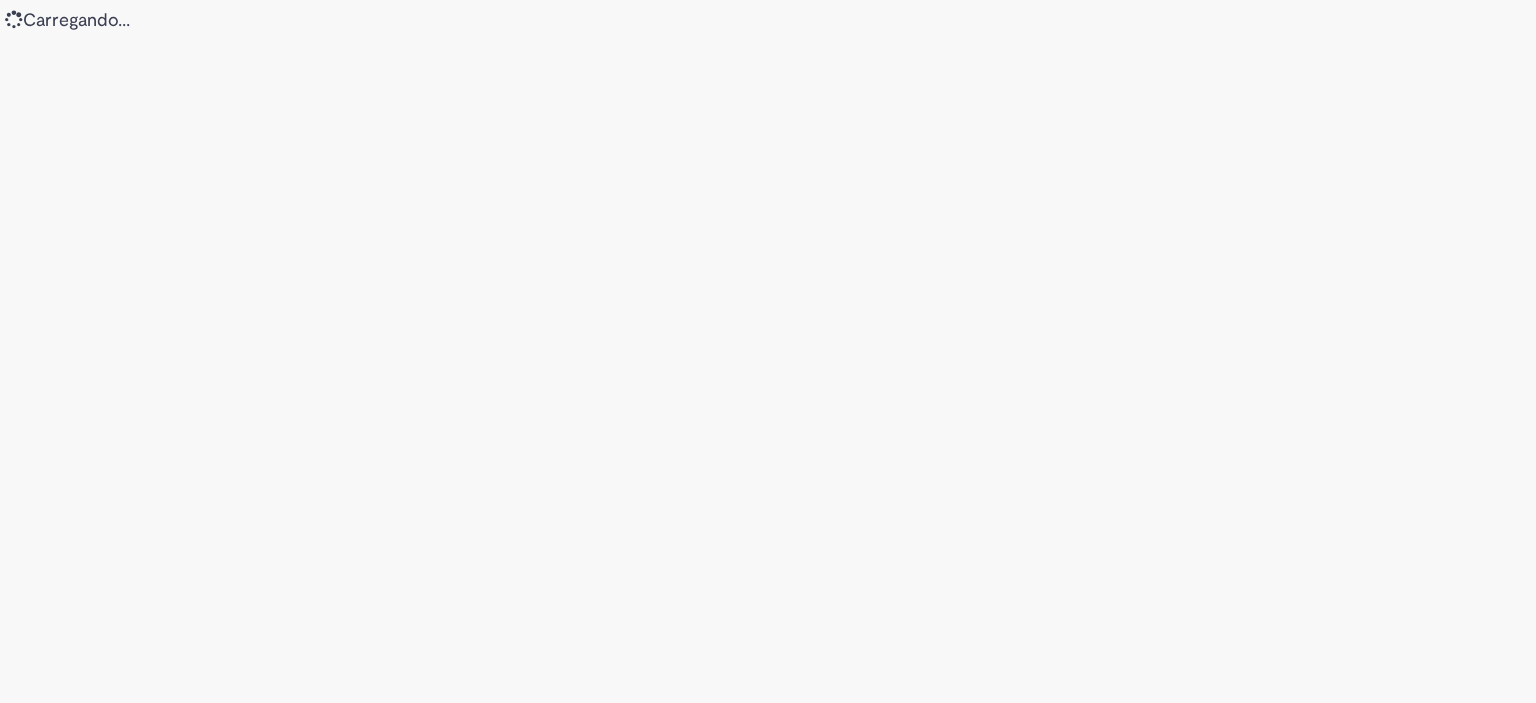 scroll, scrollTop: 0, scrollLeft: 0, axis: both 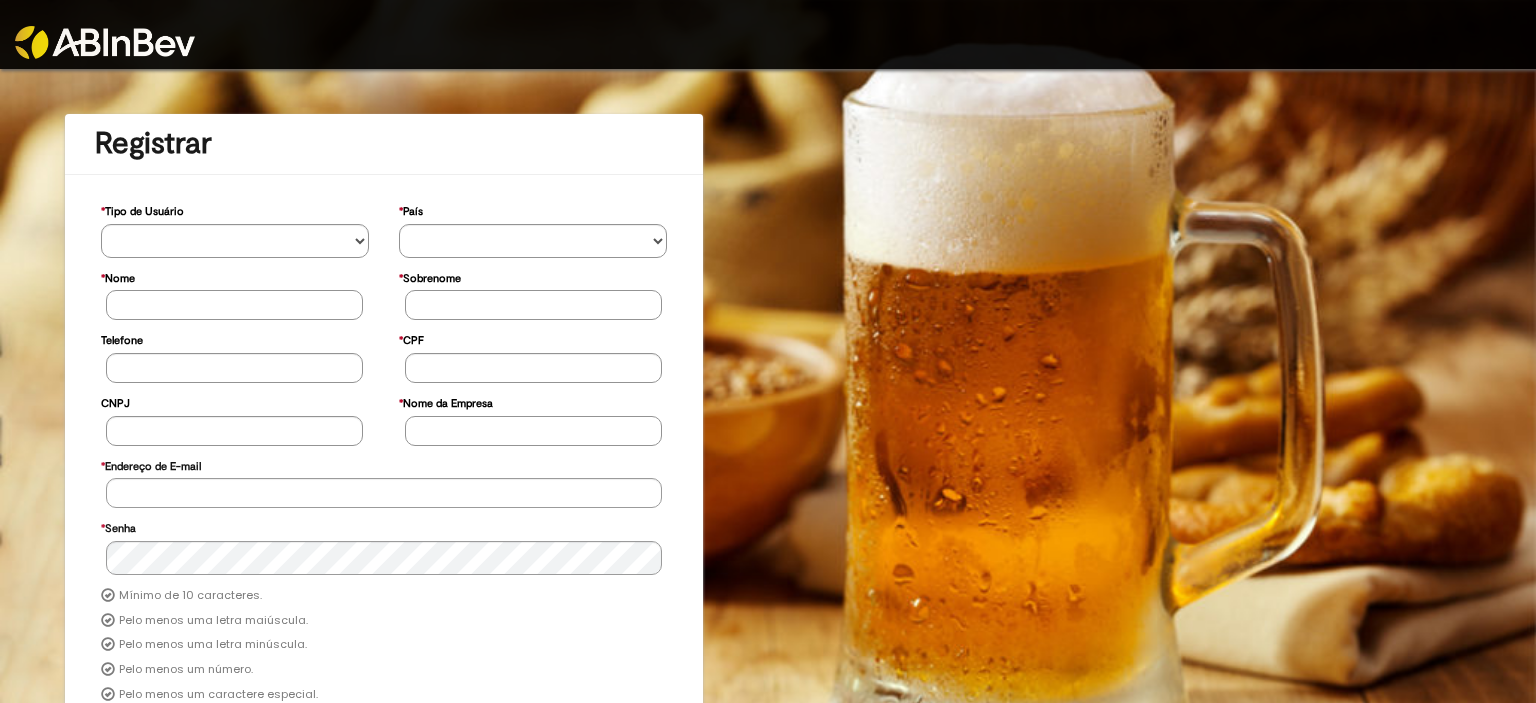 type on "**********" 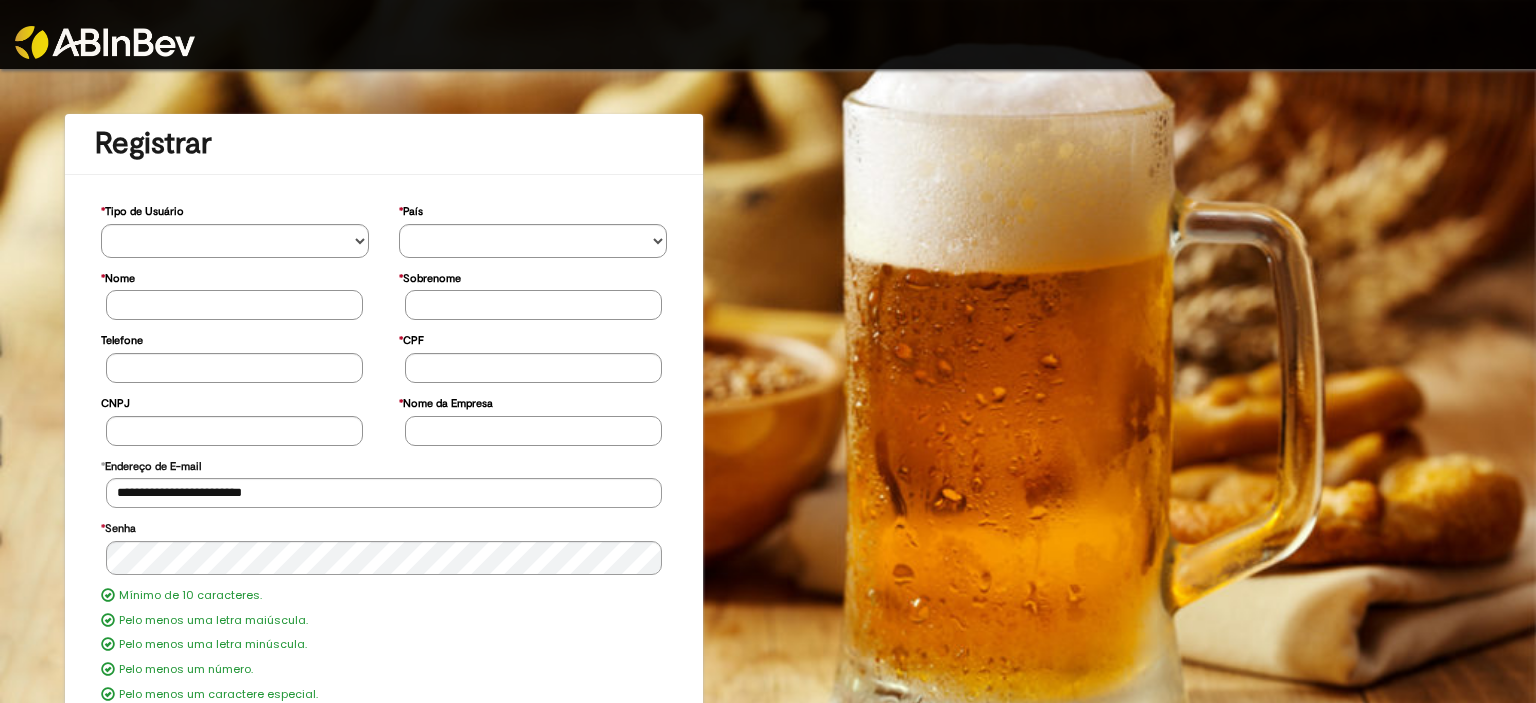 click at bounding box center [105, 42] 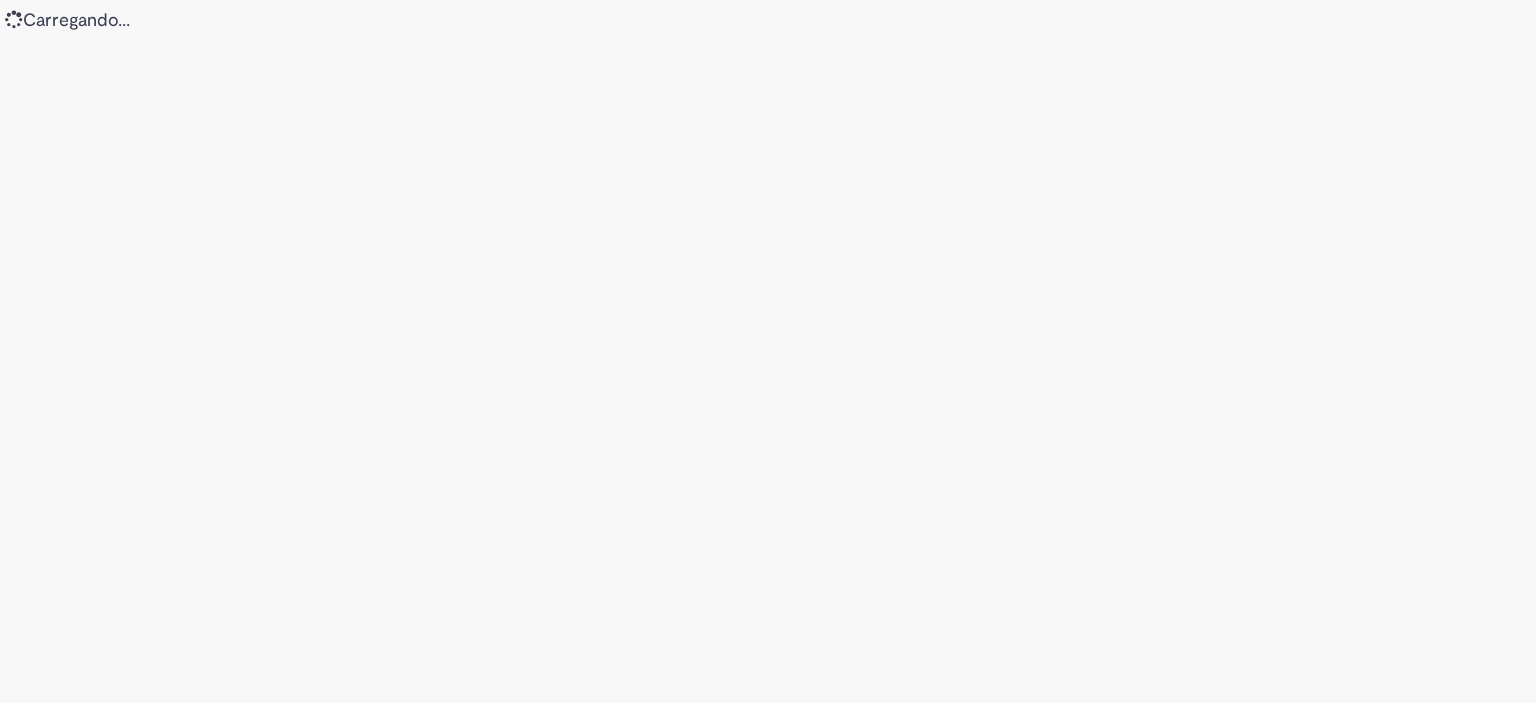 scroll, scrollTop: 0, scrollLeft: 0, axis: both 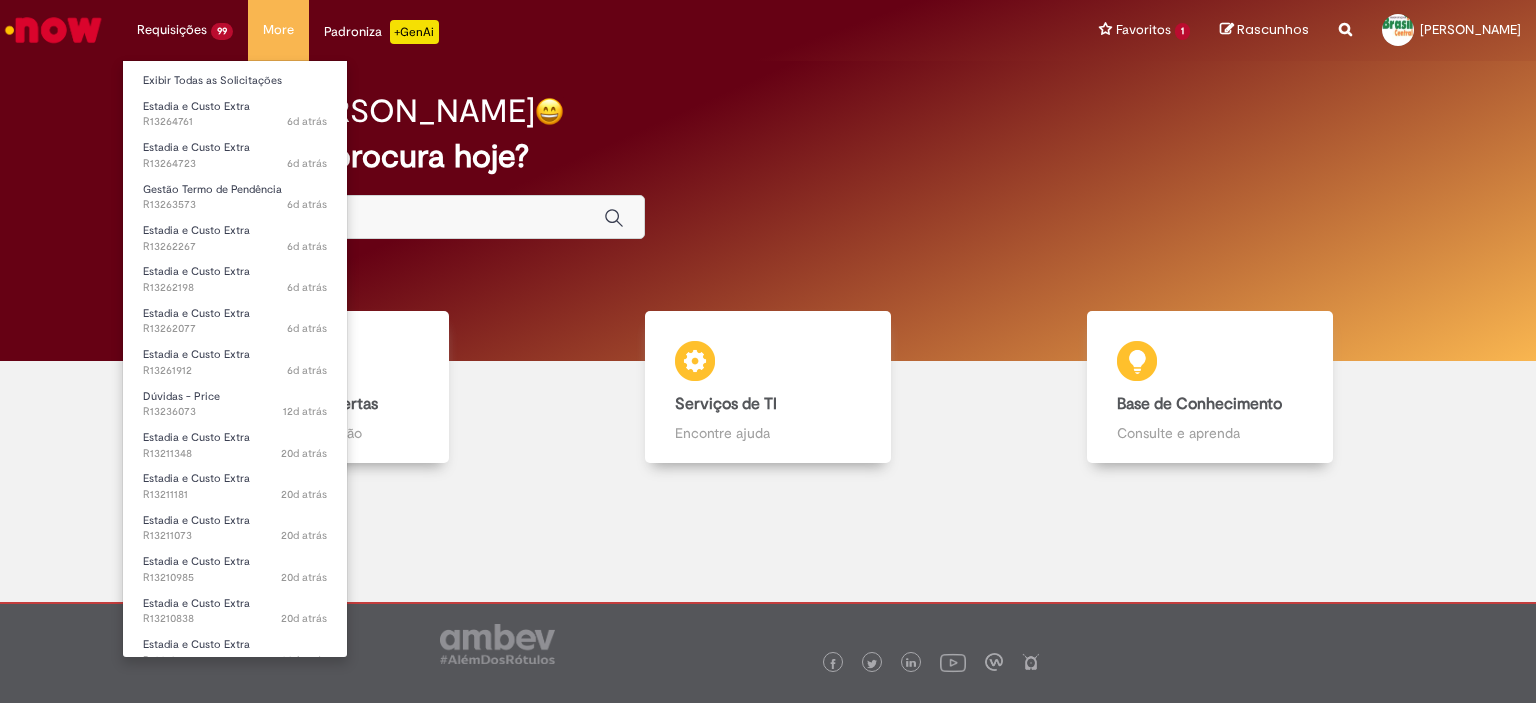 click on "Requisições   99
Exibir Todas as Solicitações
Estadia e Custo Extra
6d atrás 6 dias atrás  R13264761
Estadia e Custo Extra
6d atrás 6 dias atrás  R13264723
Gestão Termo de Pendência
6d atrás 6 dias atrás  R13263573
Estadia e Custo Extra
6d atrás 6 dias atrás  R13262267
Estadia e Custo Extra
6d atrás 6 dias atrás  R13262198
Estadia e Custo Extra
6d atrás 6 dias atrás  R13262077
Estadia e Custo Extra
6d atrás 6 dias atrás  R13261912
Dúvidas - Price
12d atrás 12 dias atrás  R13236073
Estadia e Custo Extra
20d atrás 20 dias atrás  R13211348
Estadia e Custo Extra
20d atrás 20 dias atrás  R13211181
Estadia e Custo Extra
20d atrás 20 dias atrás  R13211073" at bounding box center (185, 30) 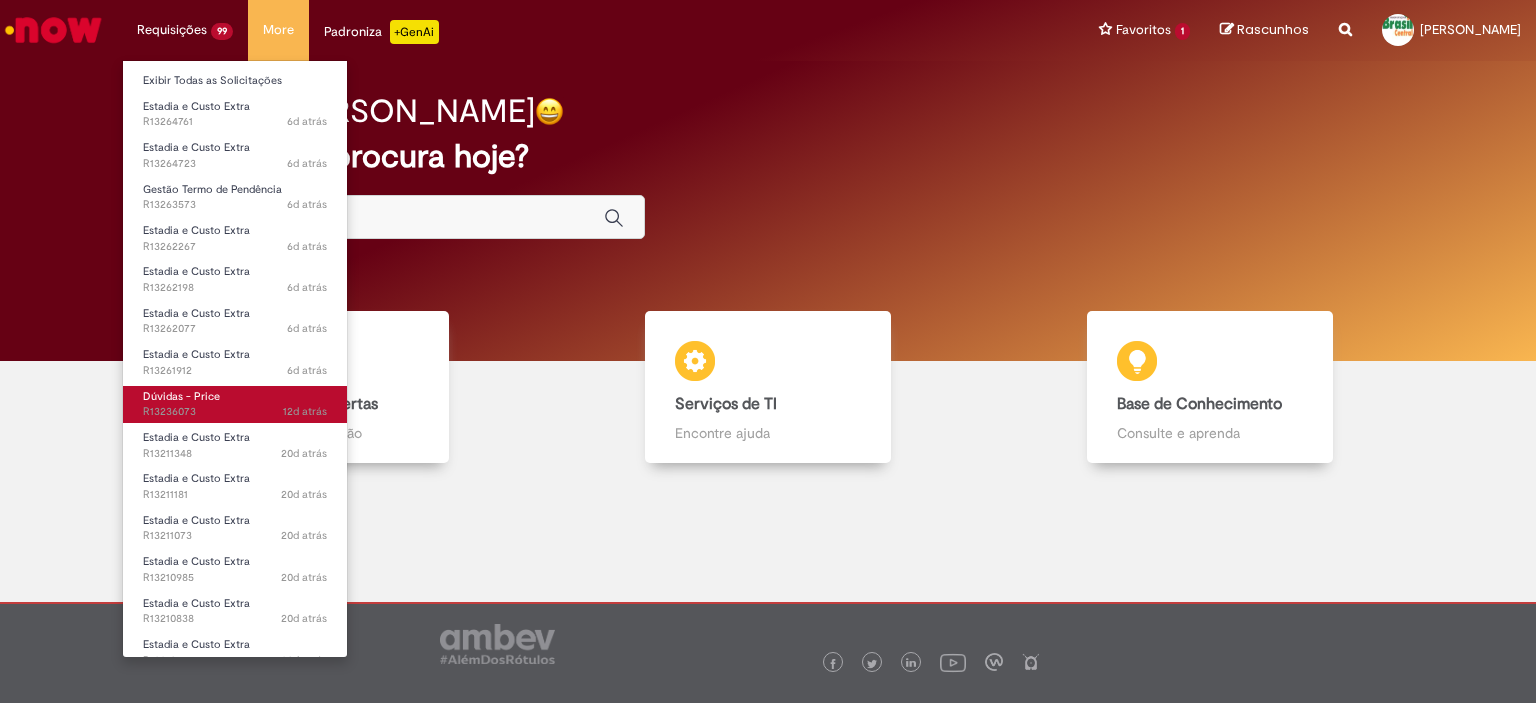 click on "Dúvidas - Price" at bounding box center [181, 396] 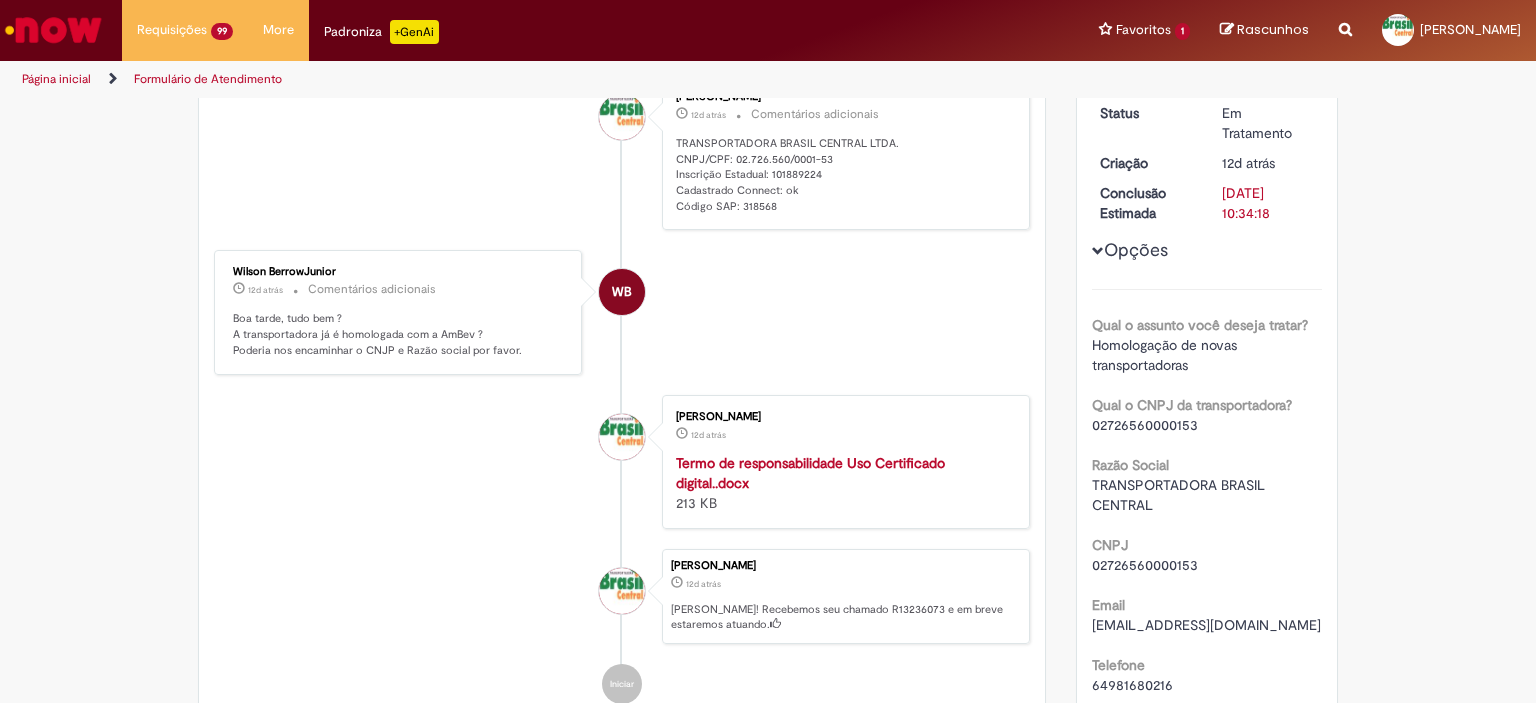 scroll, scrollTop: 73, scrollLeft: 0, axis: vertical 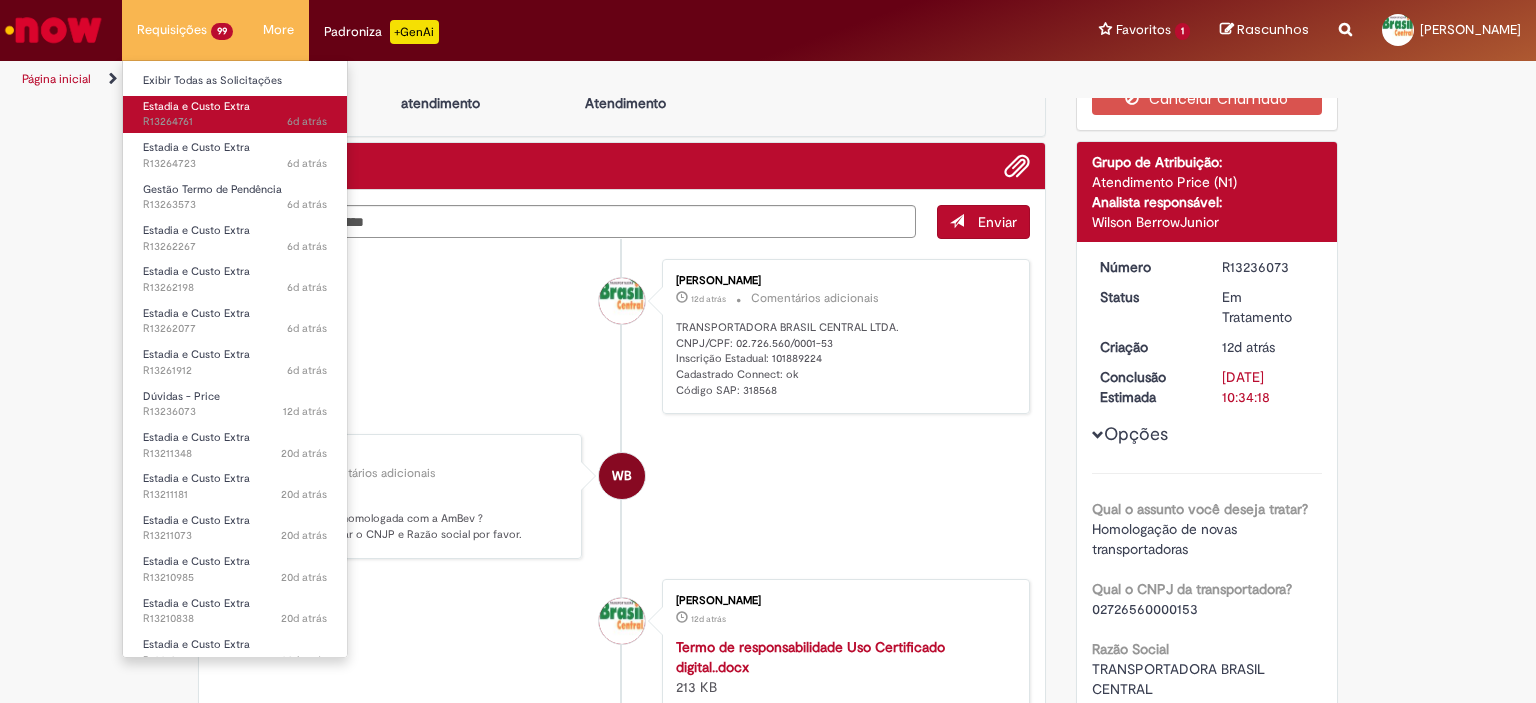 click on "Estadia e Custo Extra" at bounding box center (196, 106) 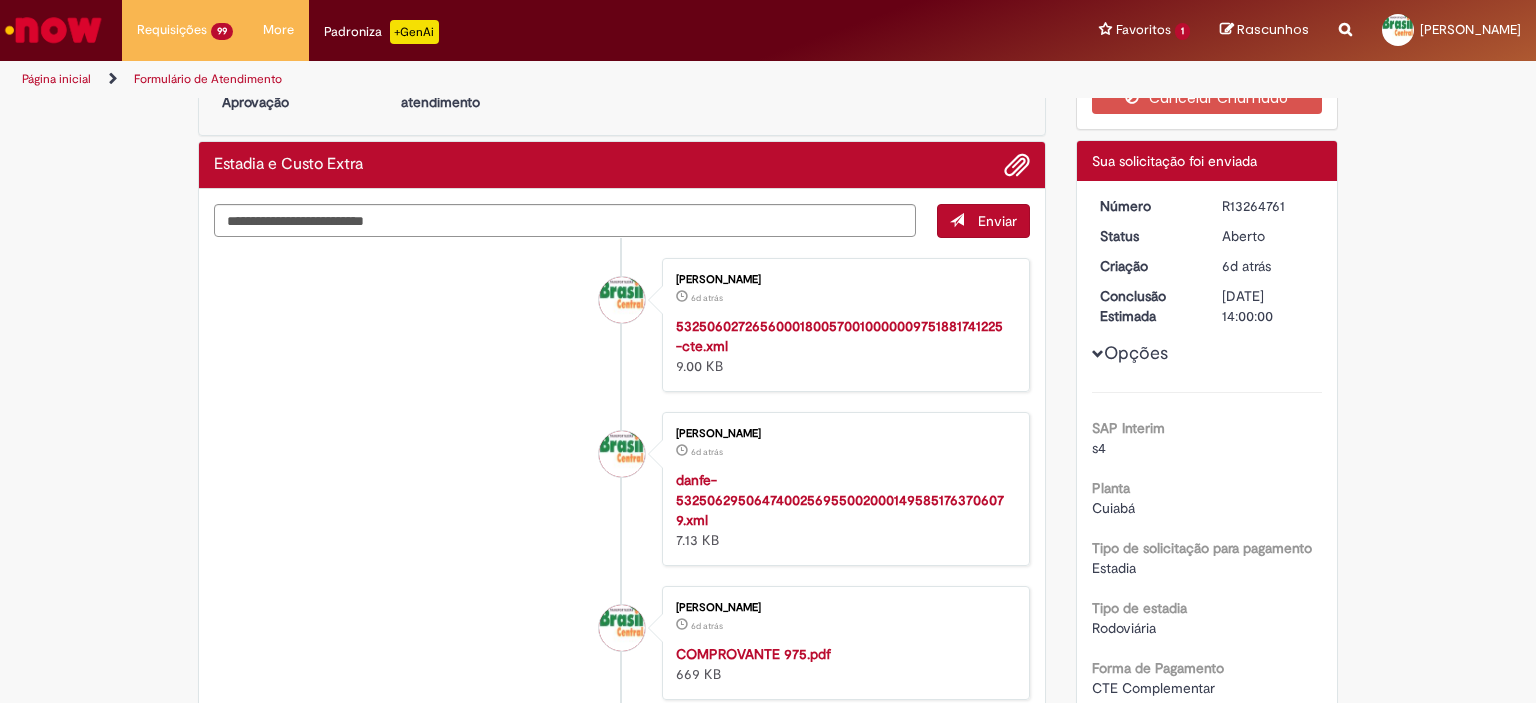 scroll, scrollTop: 0, scrollLeft: 0, axis: both 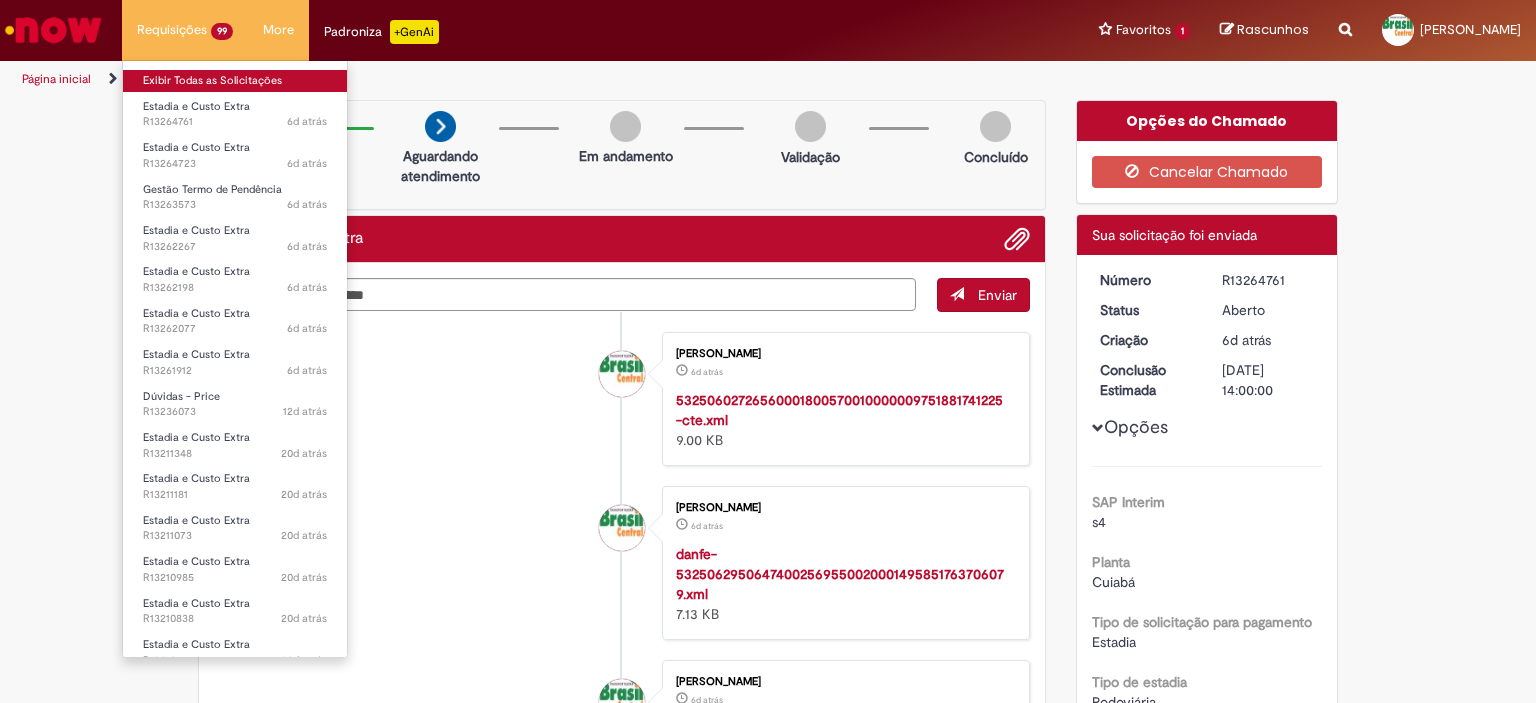 click on "Exibir Todas as Solicitações" at bounding box center (235, 81) 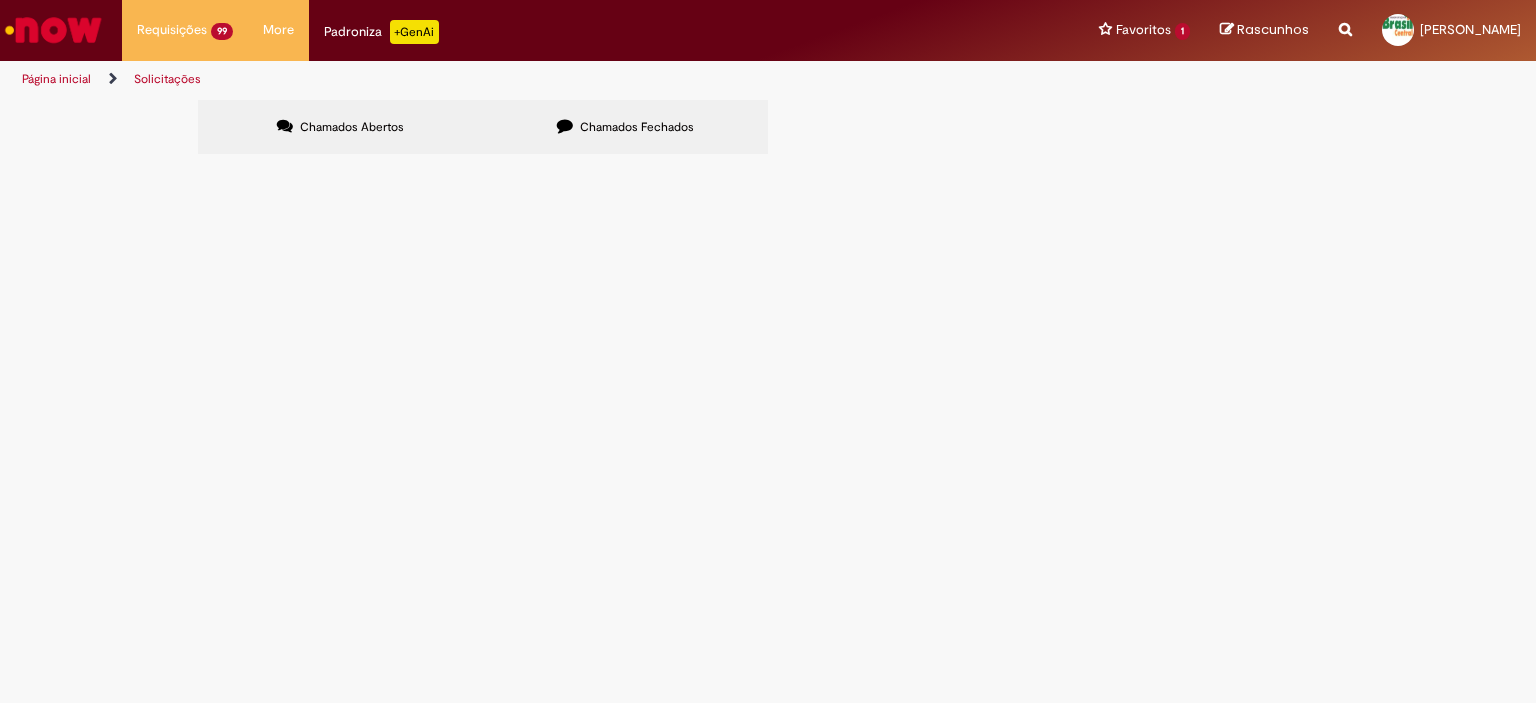 click at bounding box center [0, 0] 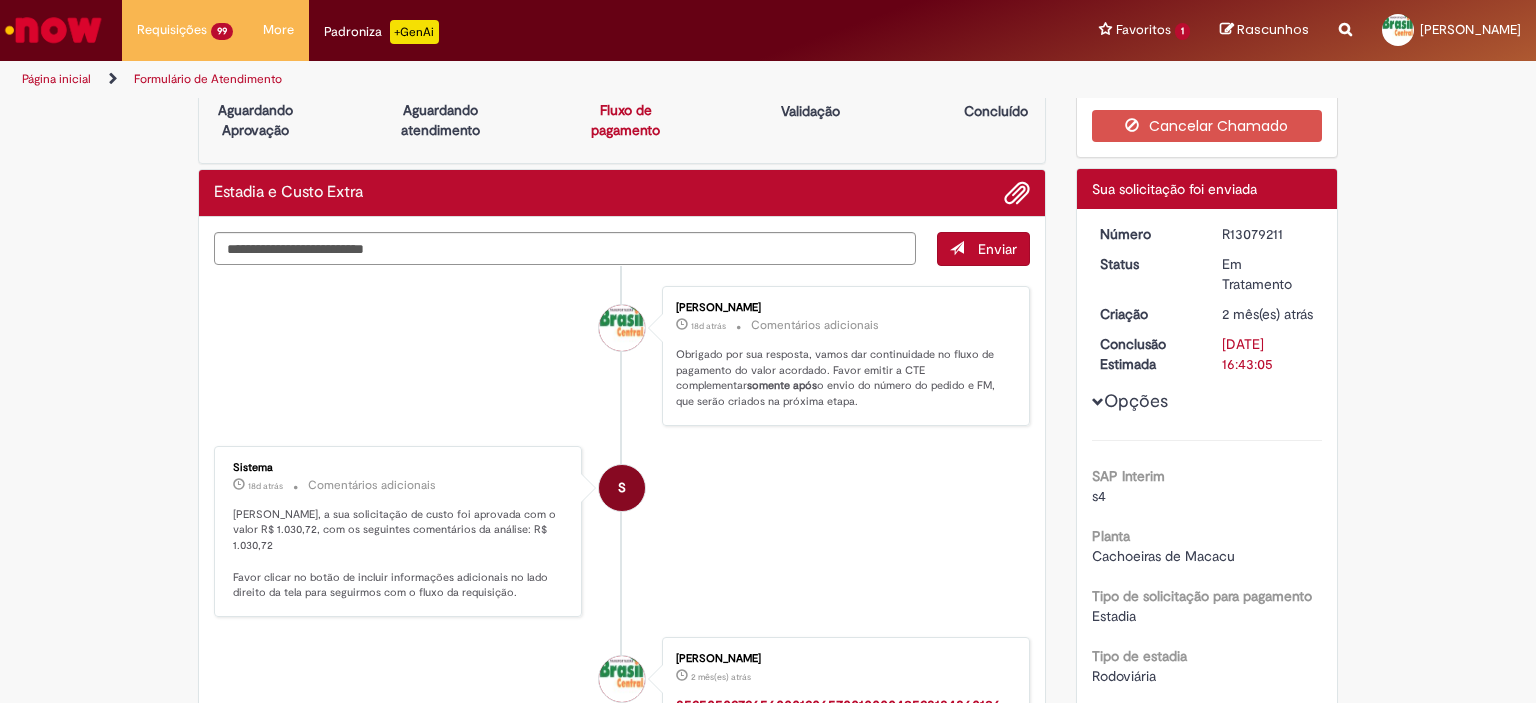 scroll, scrollTop: 0, scrollLeft: 0, axis: both 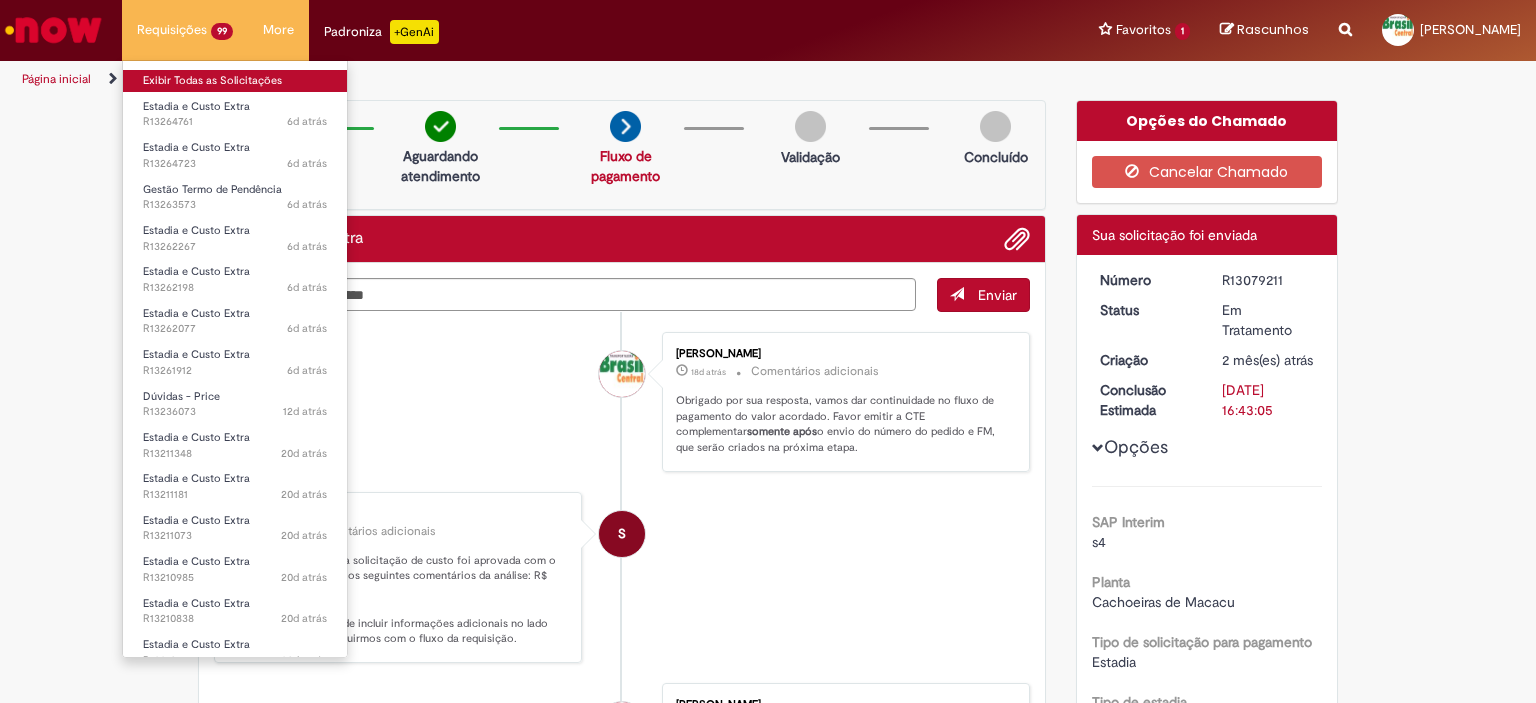 click on "Exibir Todas as Solicitações" at bounding box center [235, 81] 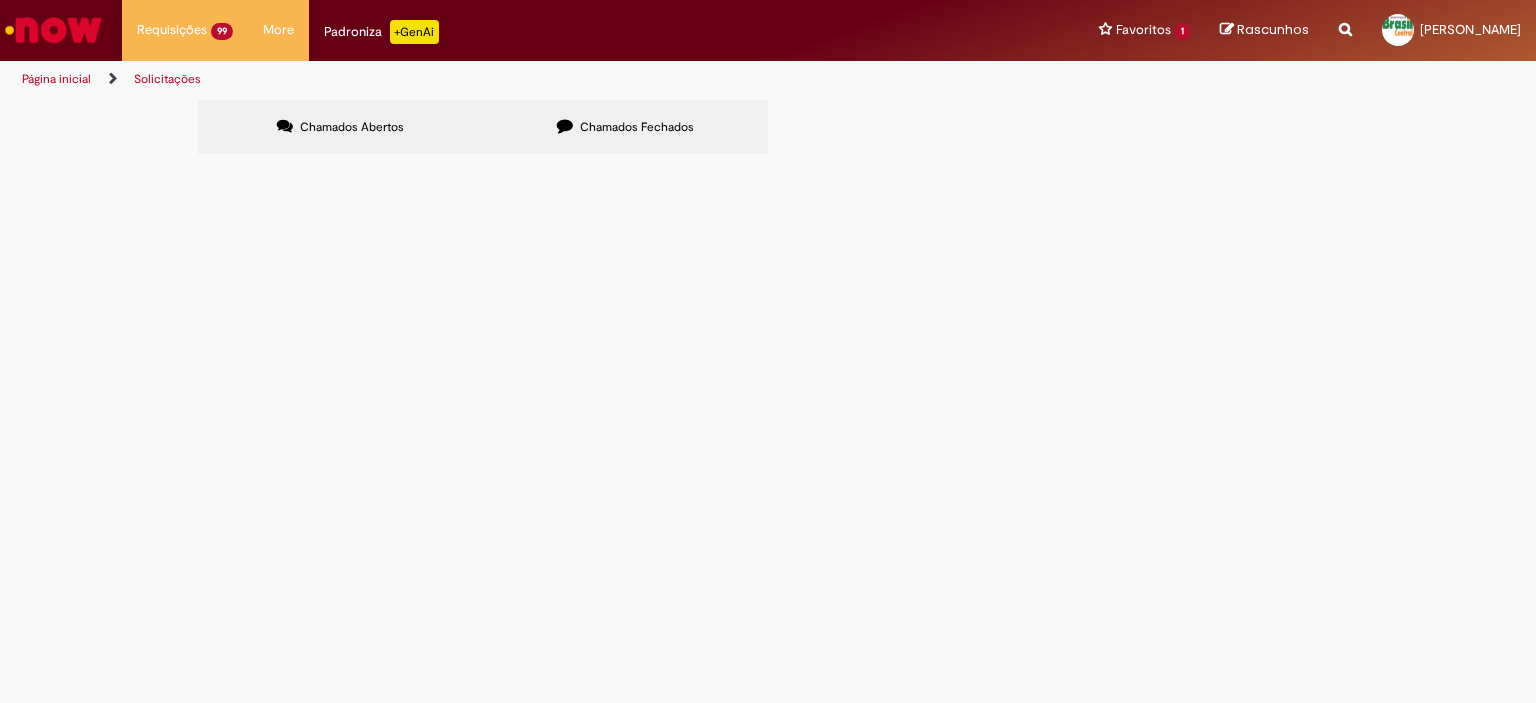 click at bounding box center (0, 0) 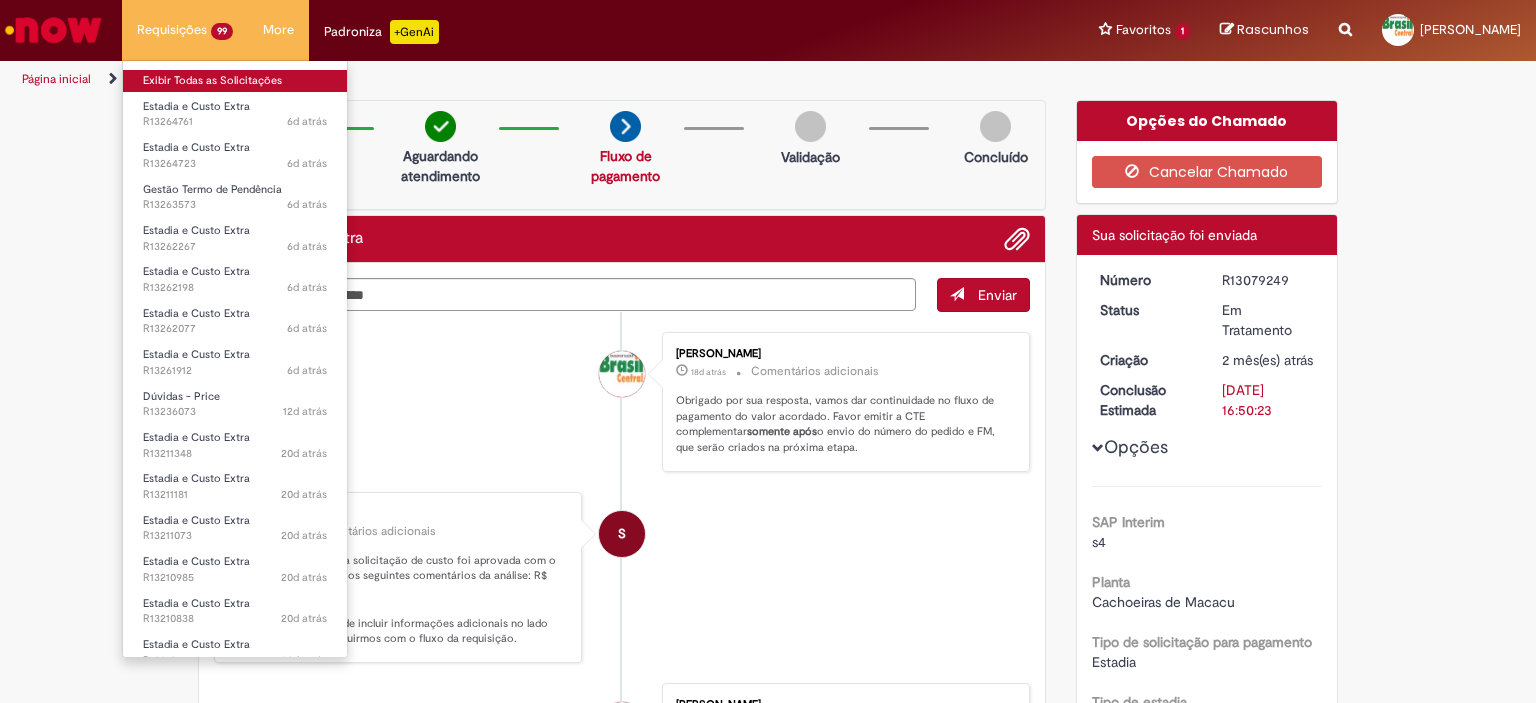 click on "Exibir Todas as Solicitações" at bounding box center (235, 81) 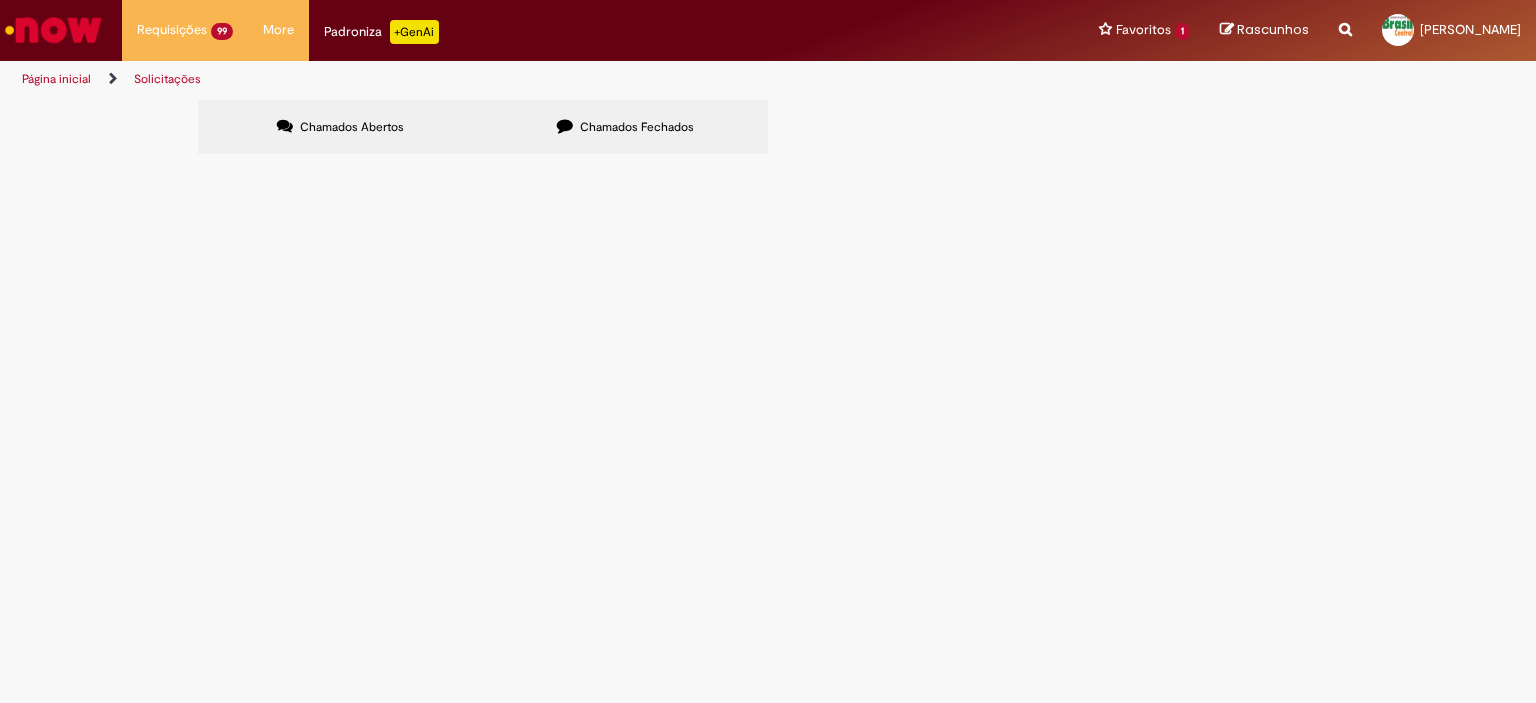 click at bounding box center [0, 0] 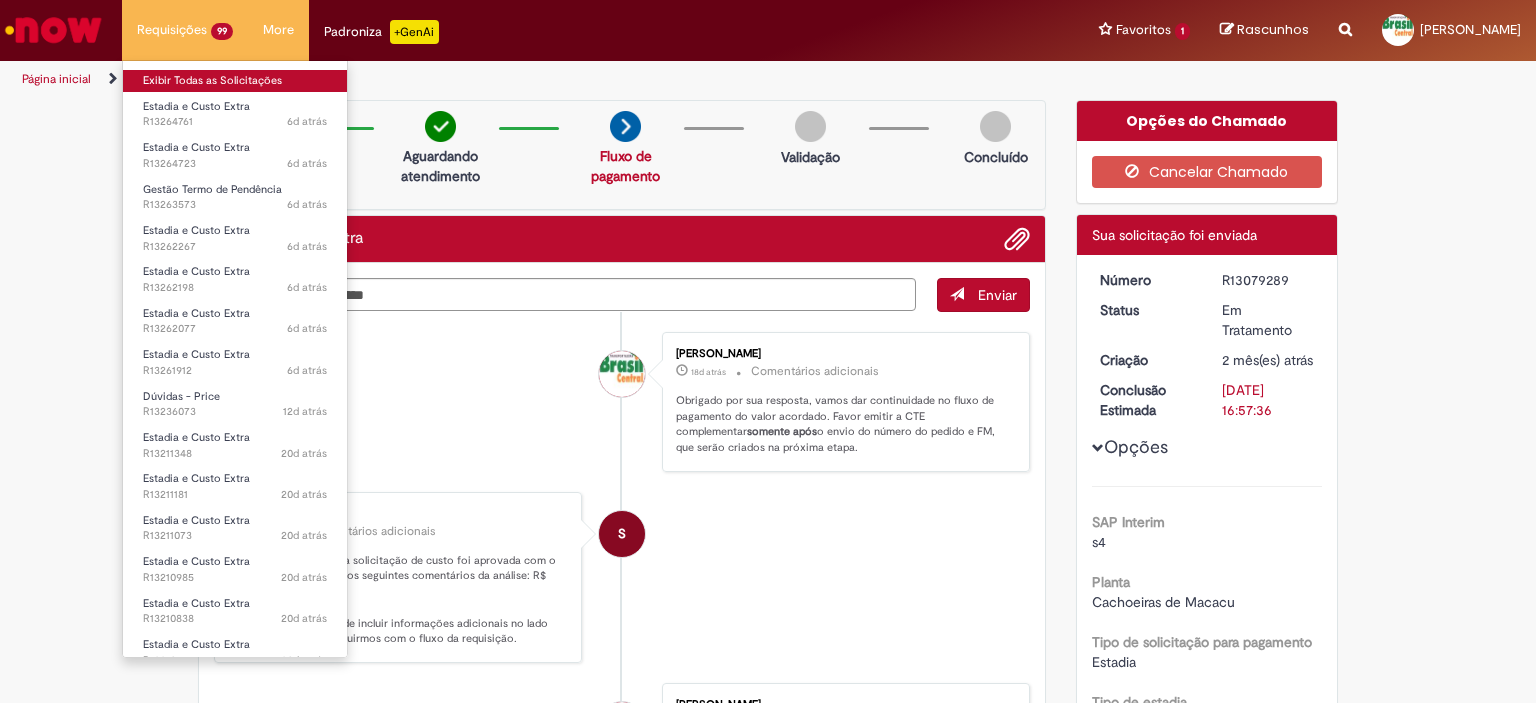 click on "Exibir Todas as Solicitações" at bounding box center [235, 81] 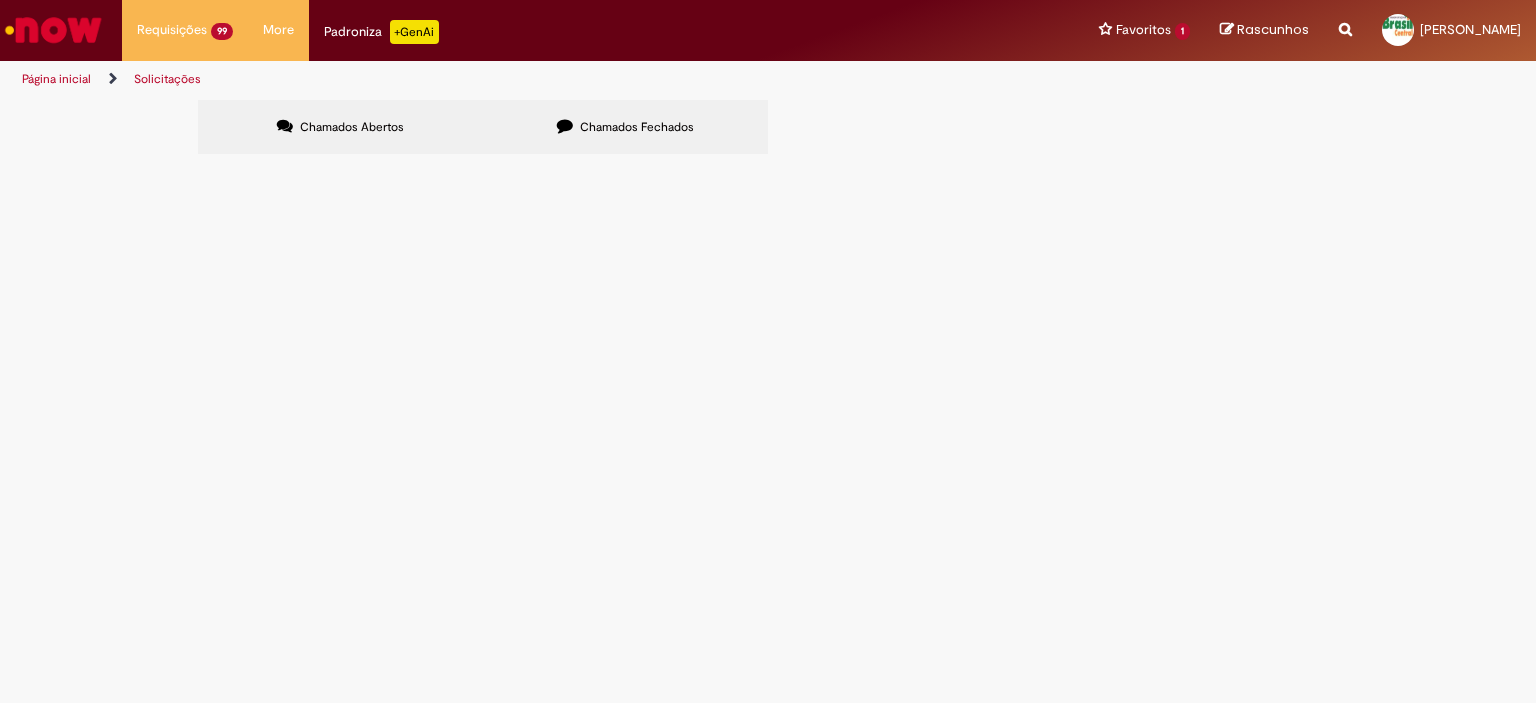 click at bounding box center [0, 0] 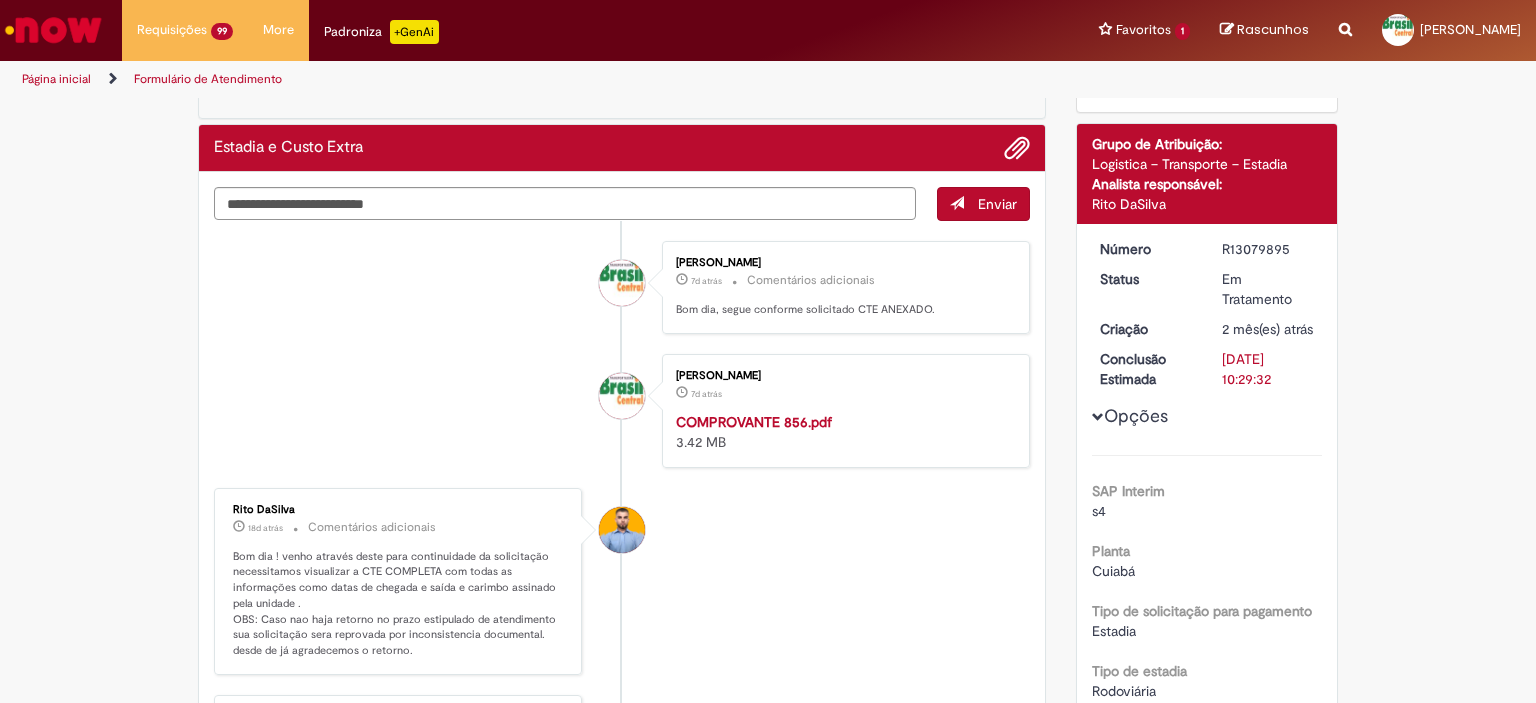 scroll, scrollTop: 184, scrollLeft: 0, axis: vertical 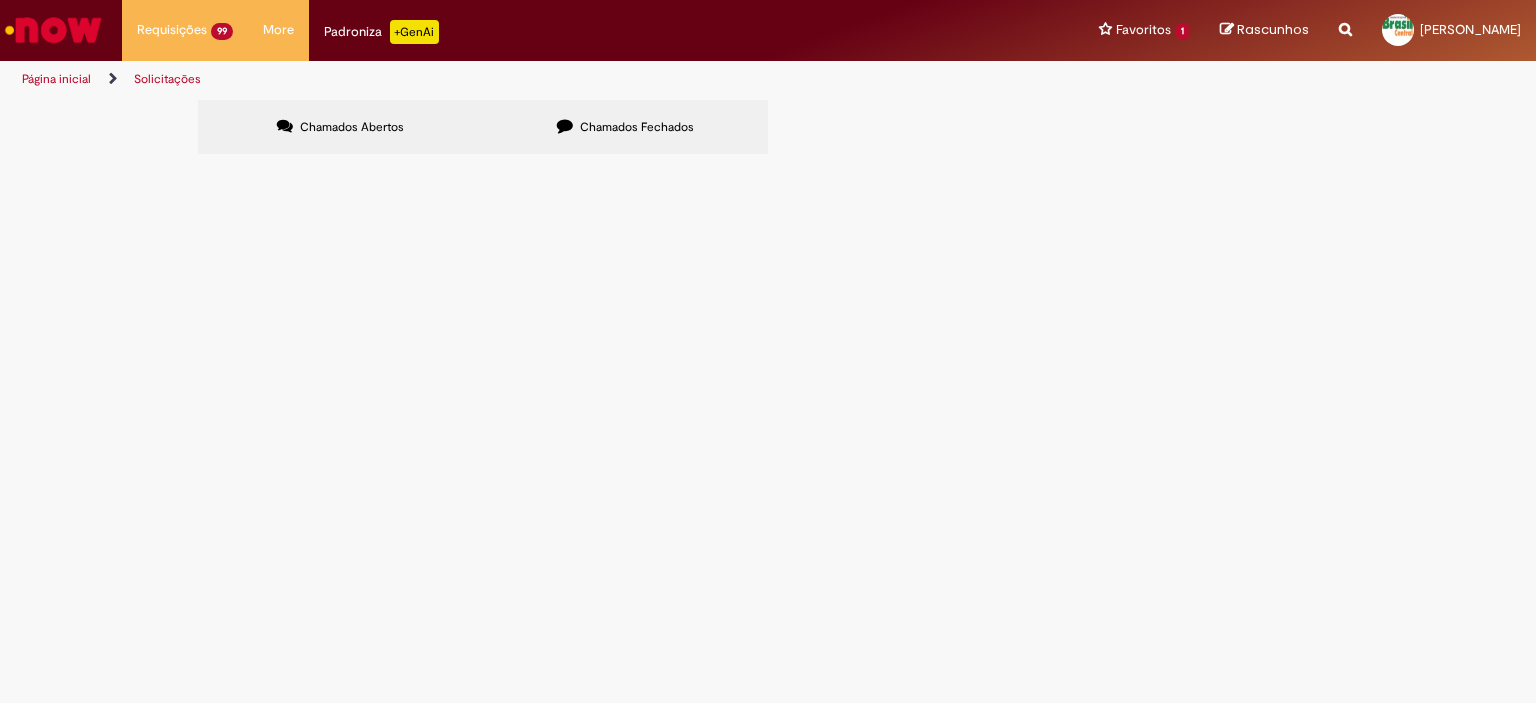 click at bounding box center (0, 0) 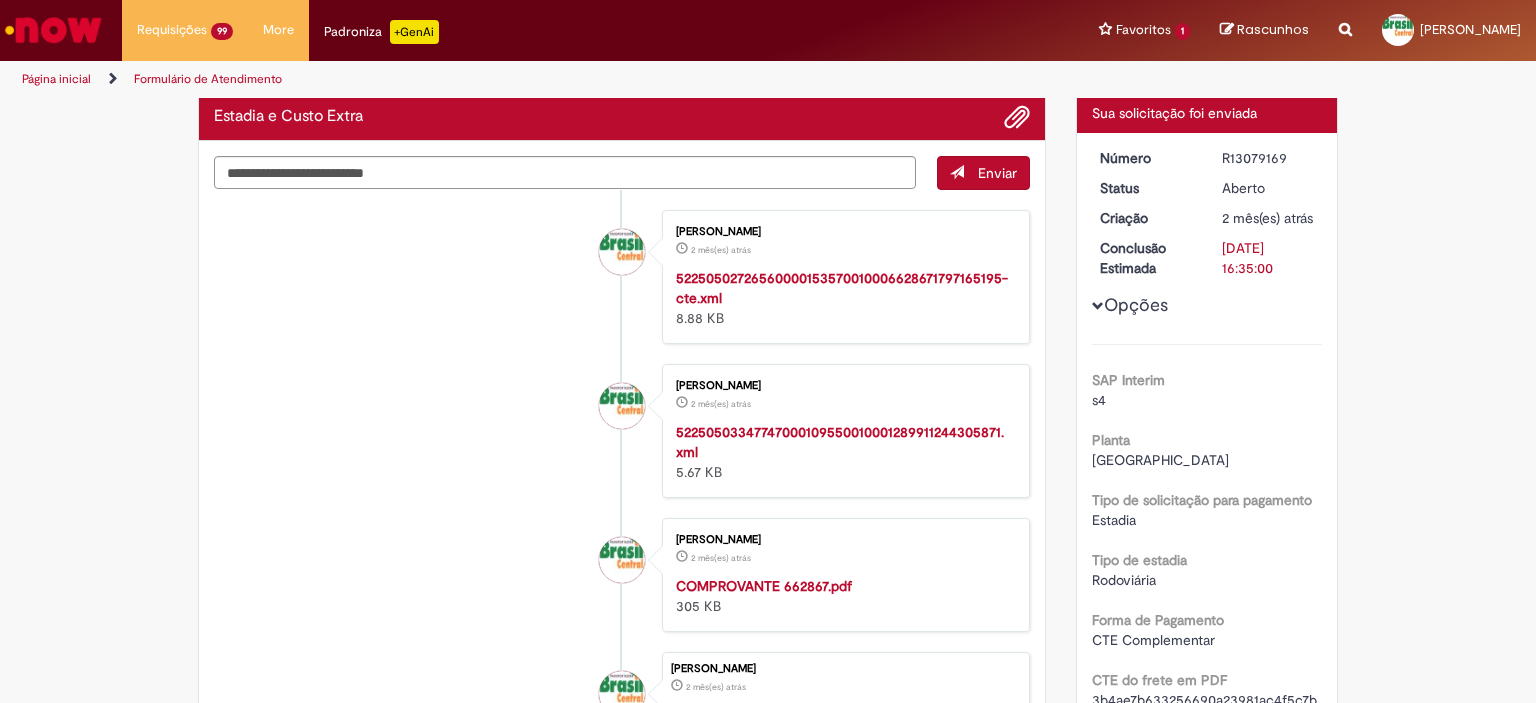 scroll, scrollTop: 184, scrollLeft: 0, axis: vertical 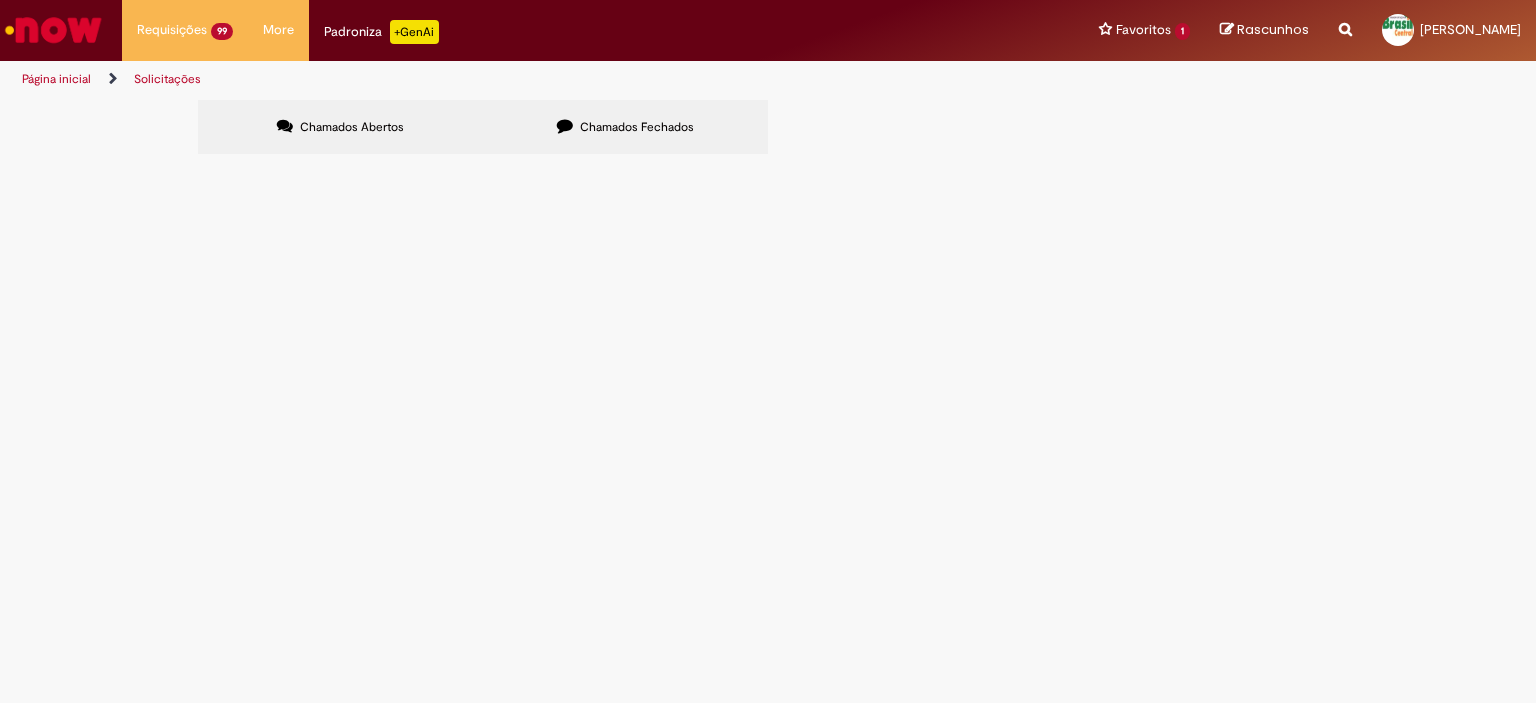 click at bounding box center [0, 0] 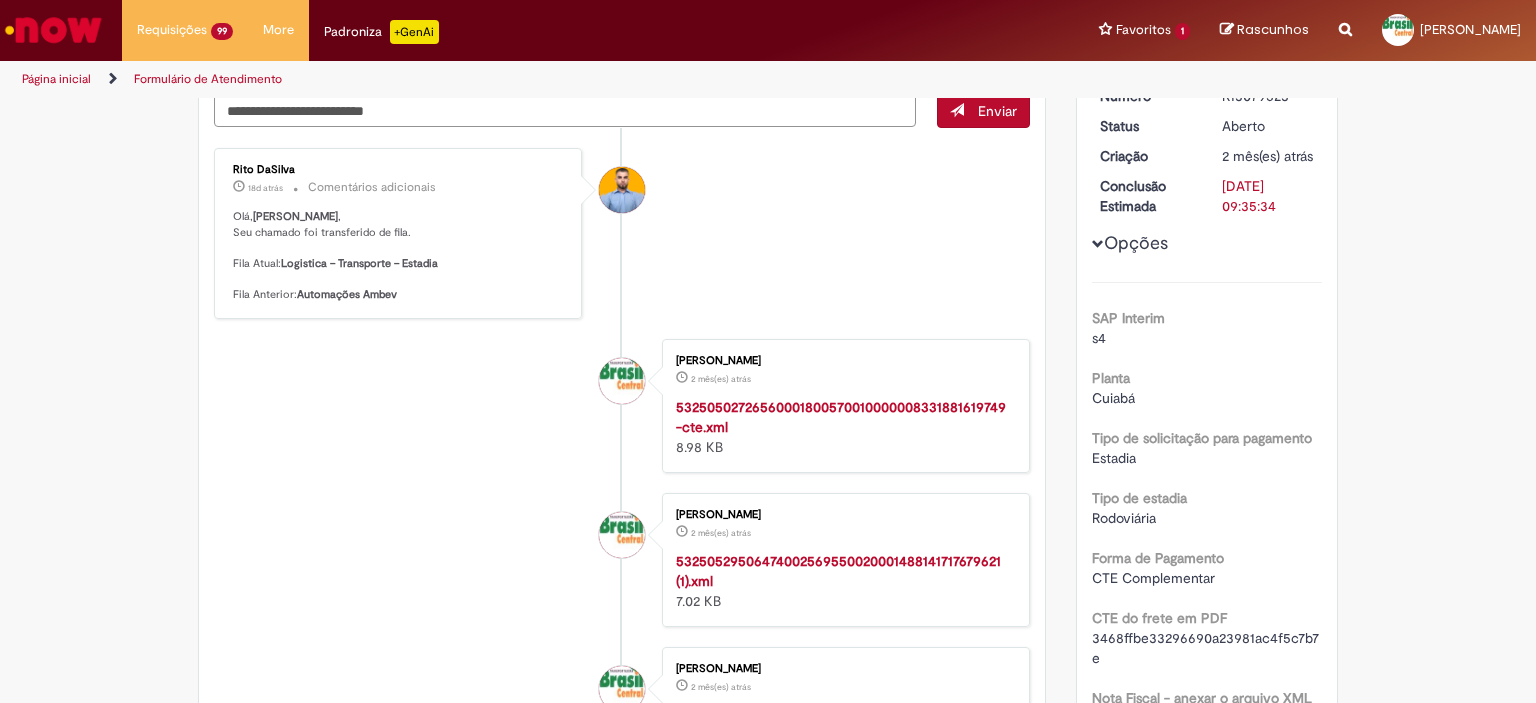 scroll, scrollTop: 0, scrollLeft: 0, axis: both 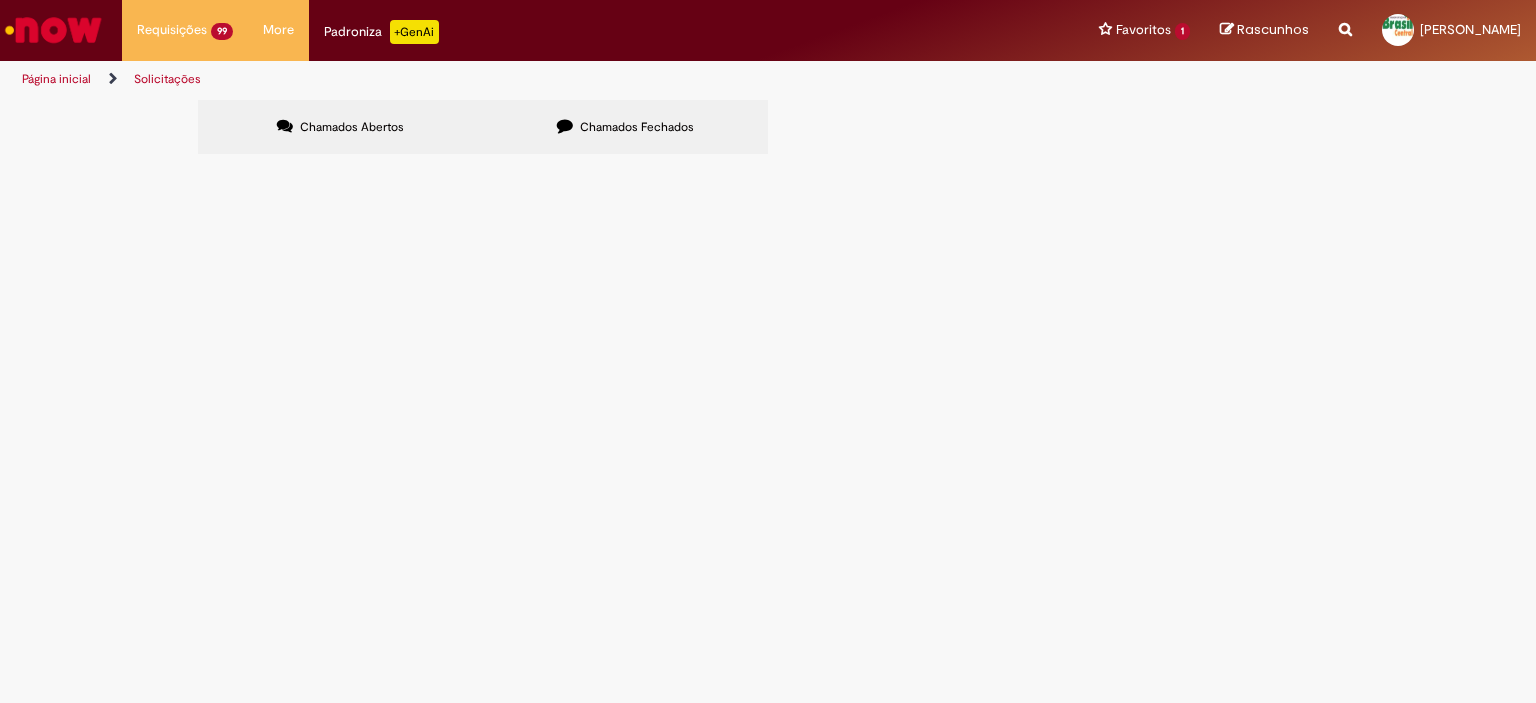 click at bounding box center (0, 0) 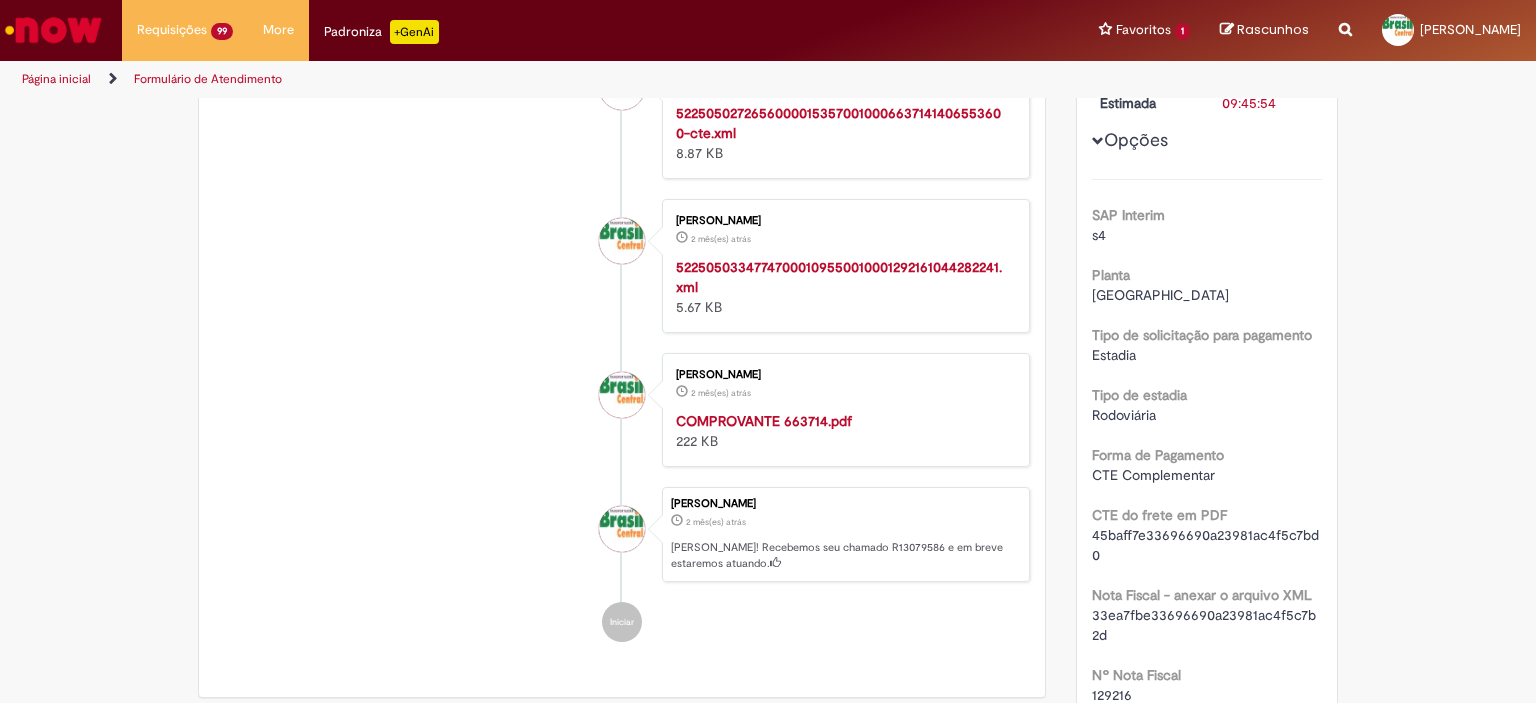 scroll, scrollTop: 115, scrollLeft: 0, axis: vertical 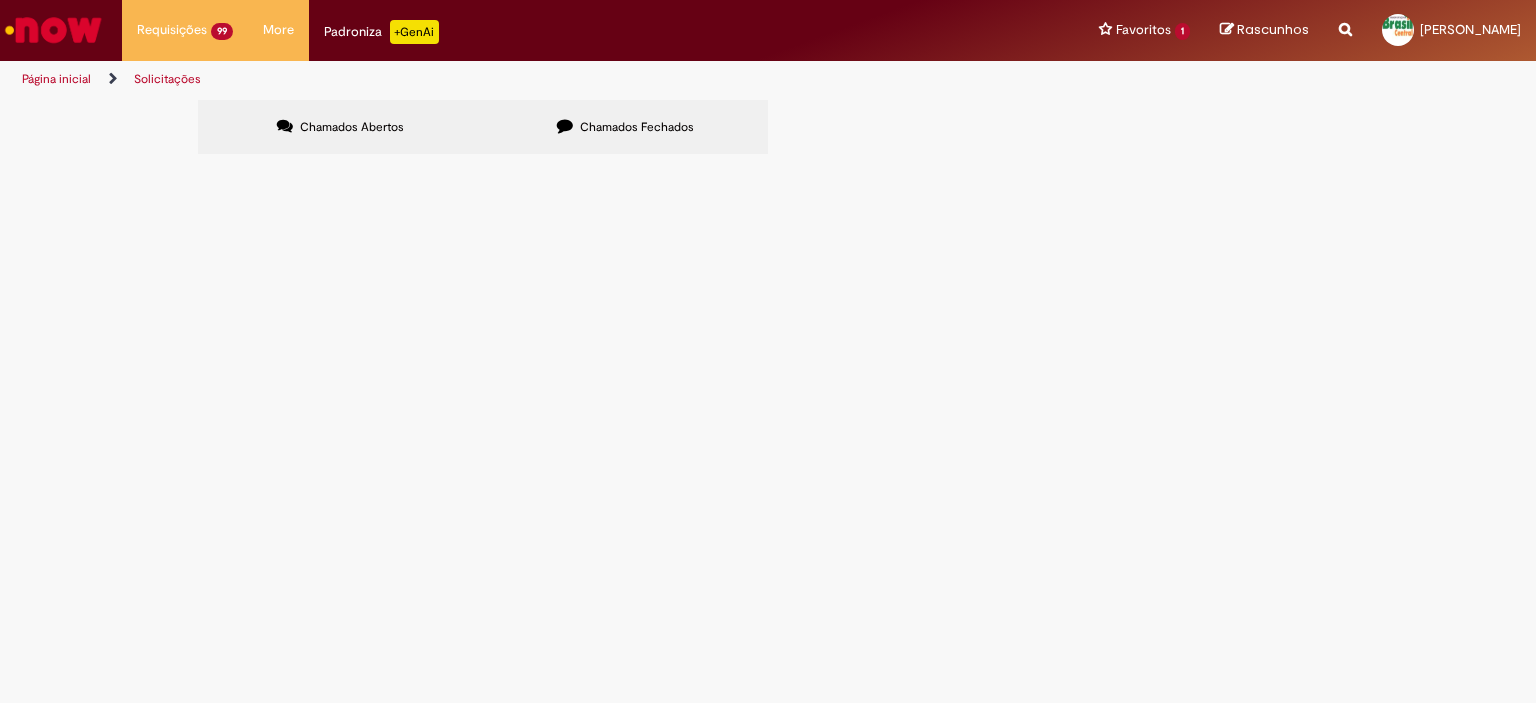 click at bounding box center [0, 0] 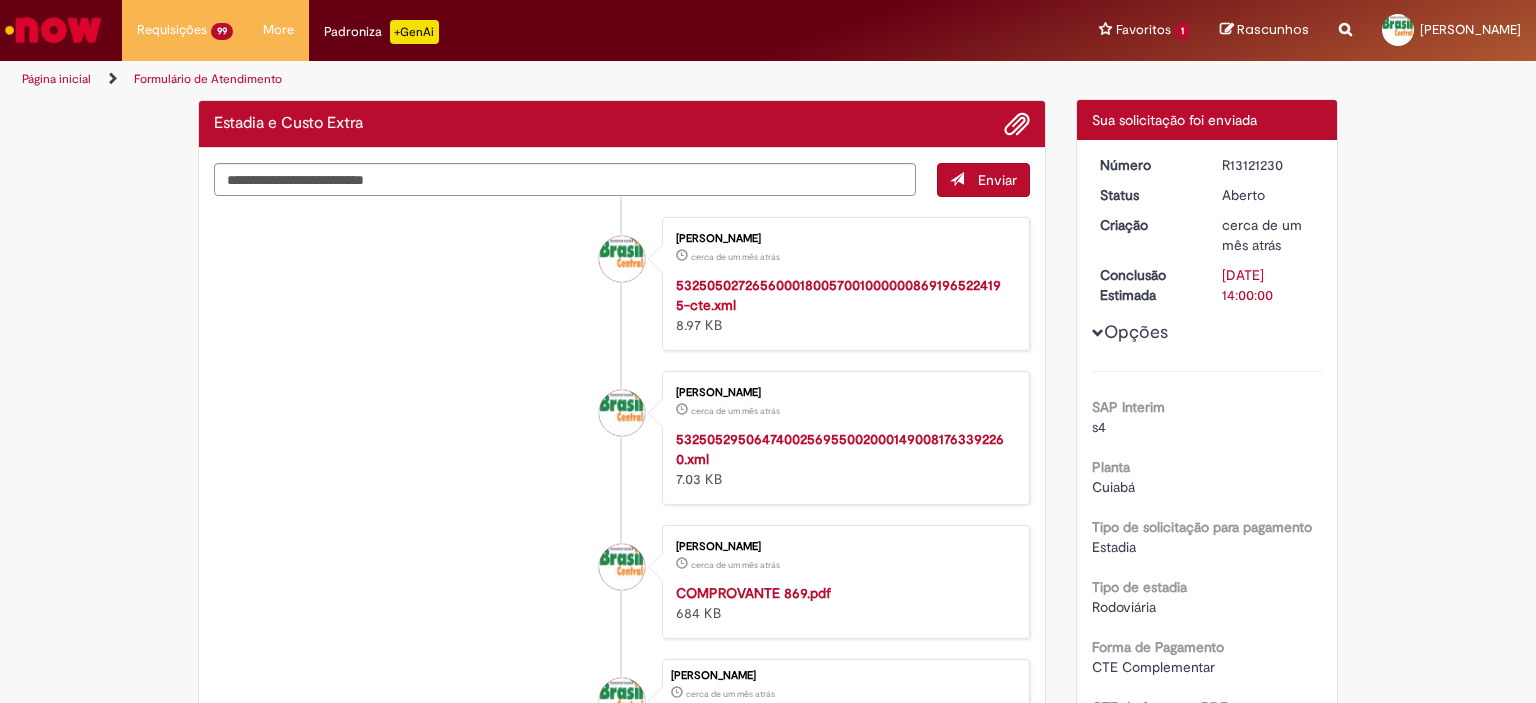scroll, scrollTop: 0, scrollLeft: 0, axis: both 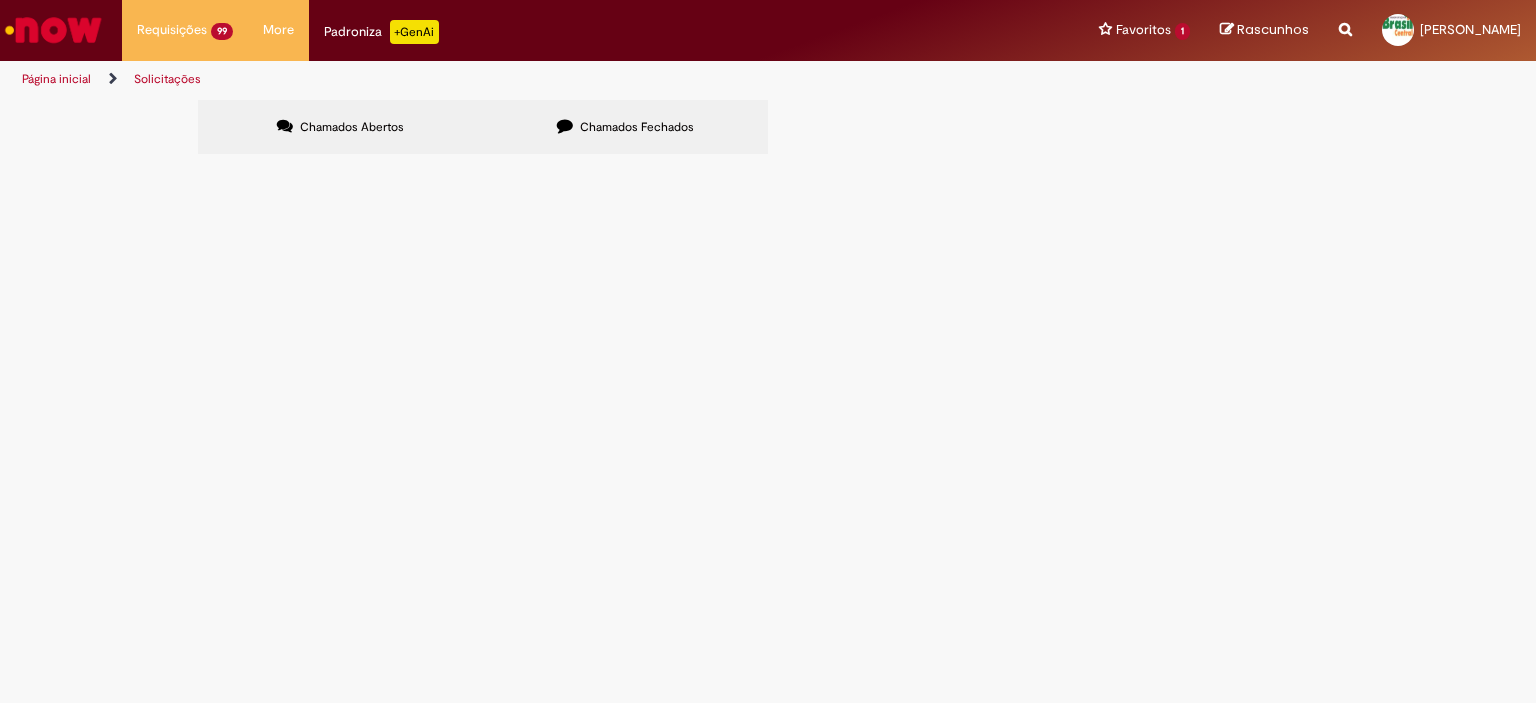 click at bounding box center (0, 0) 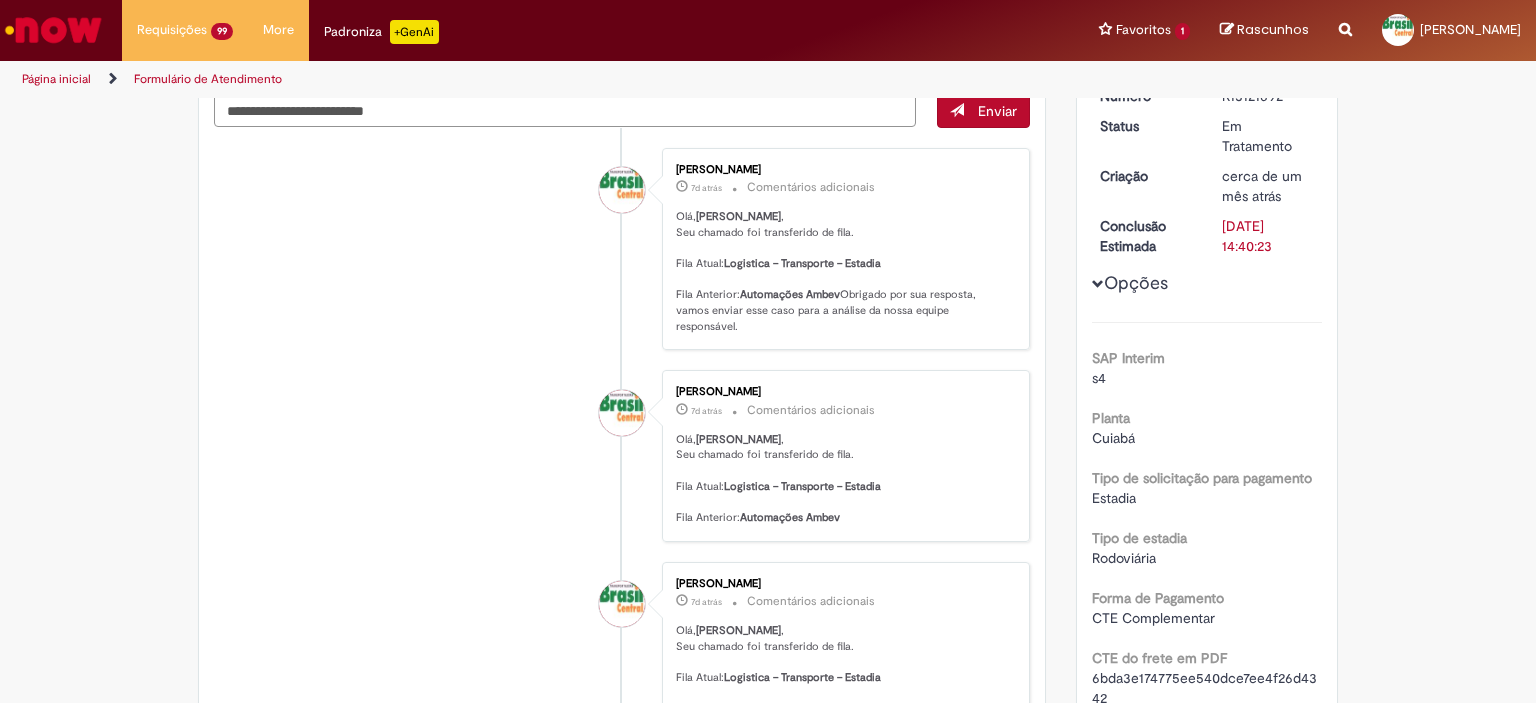 scroll, scrollTop: 184, scrollLeft: 0, axis: vertical 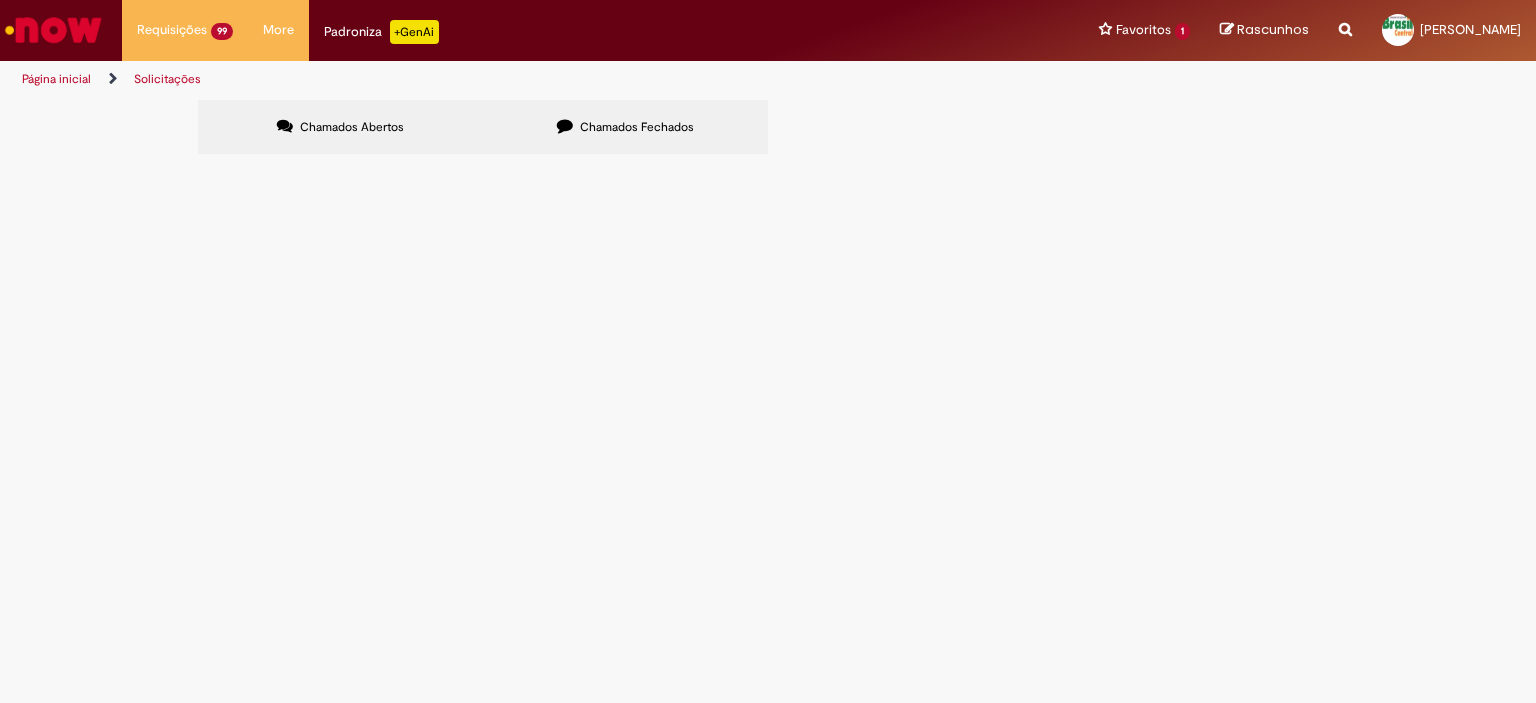 click at bounding box center [0, 0] 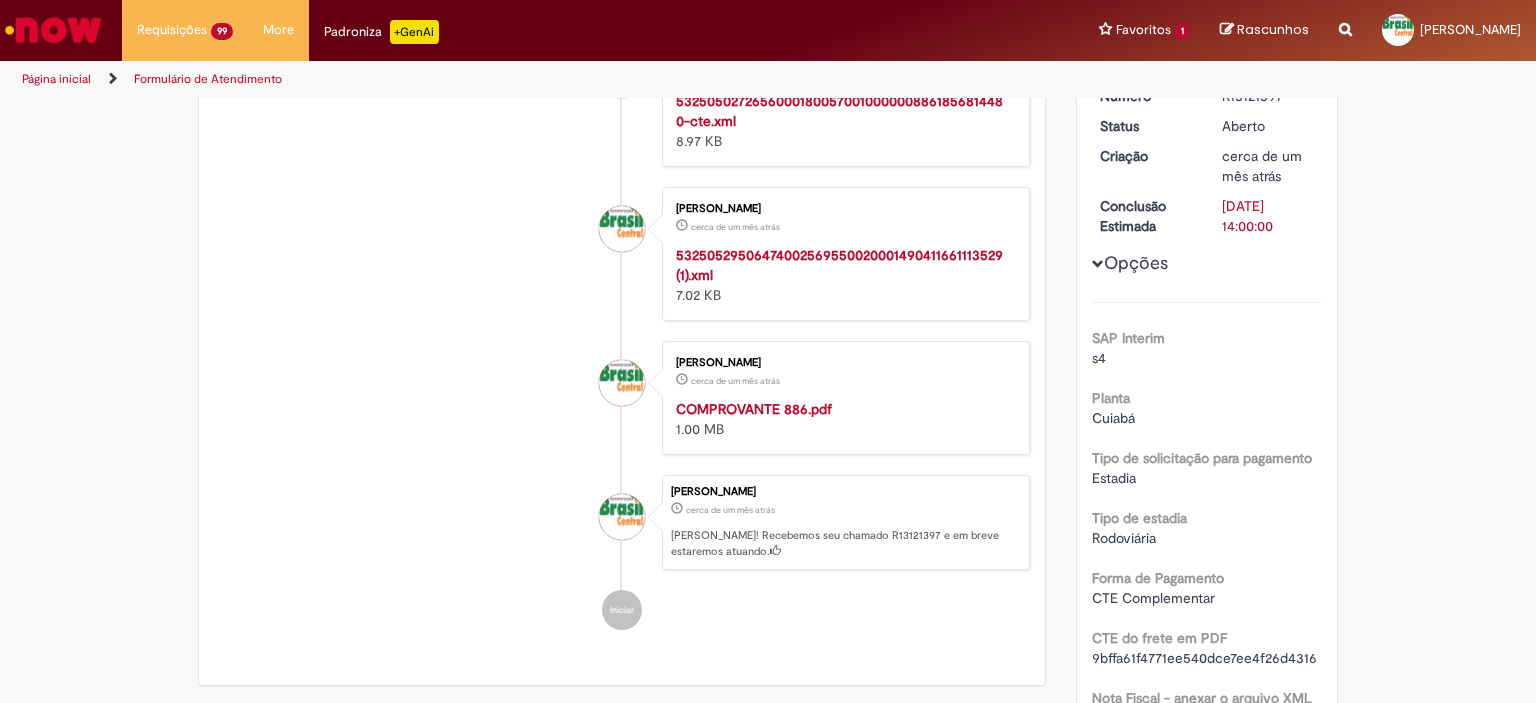 scroll, scrollTop: 299, scrollLeft: 0, axis: vertical 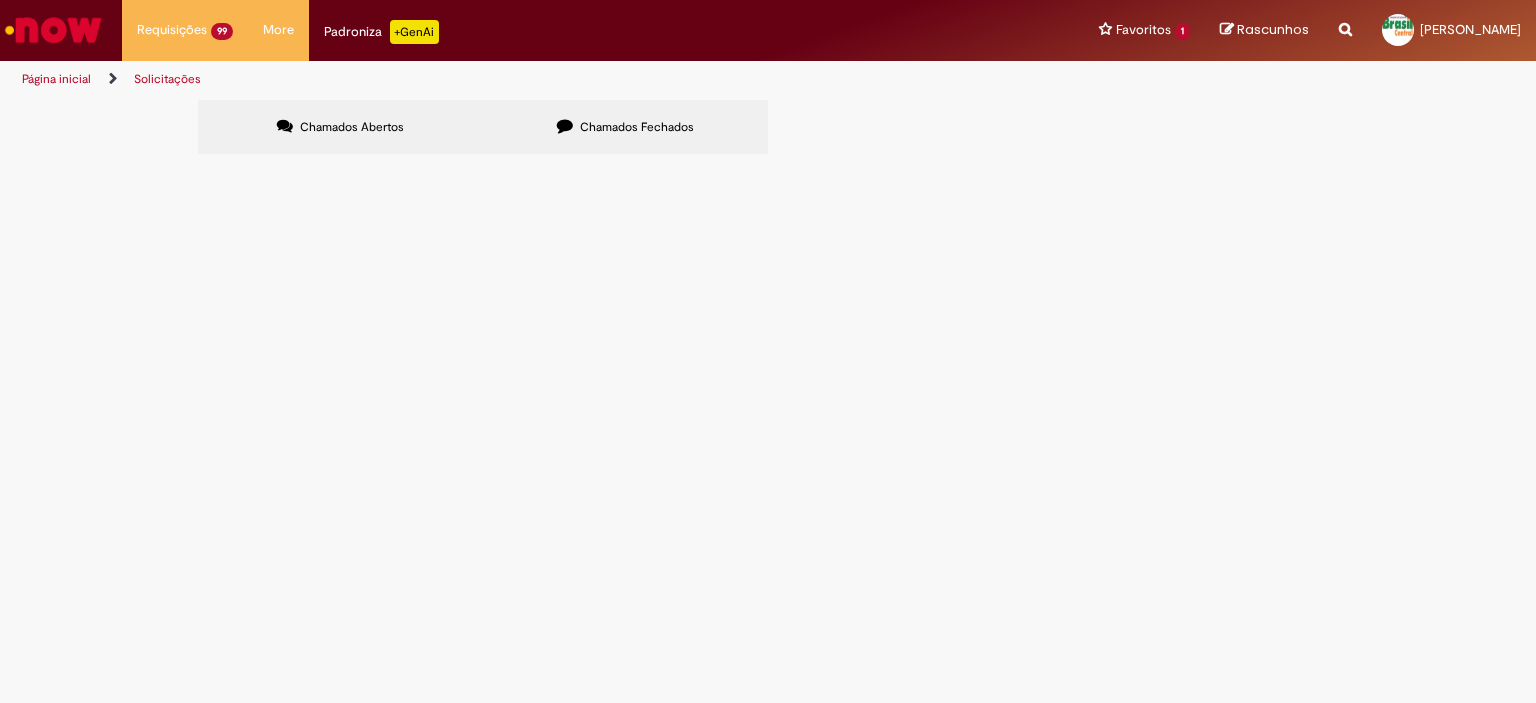 click at bounding box center (0, 0) 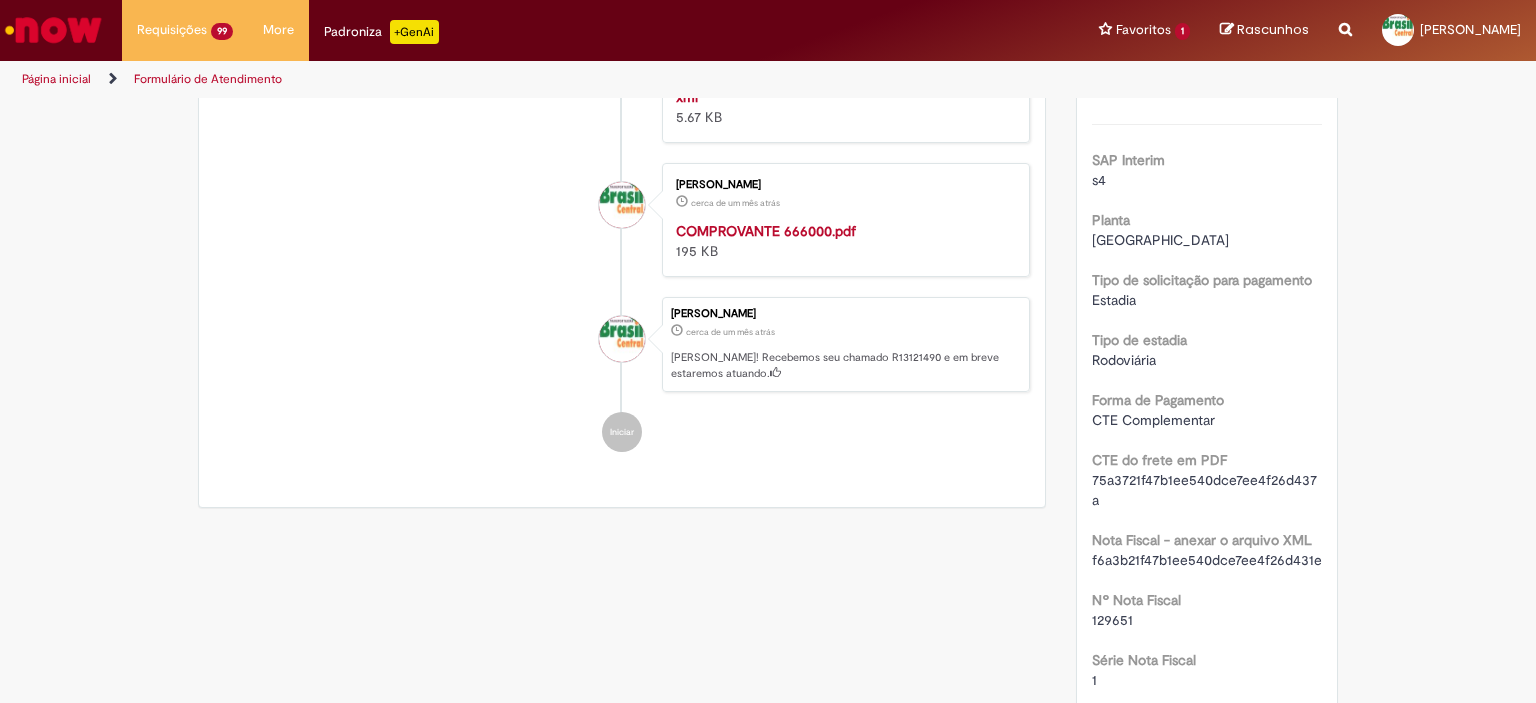 scroll, scrollTop: 483, scrollLeft: 0, axis: vertical 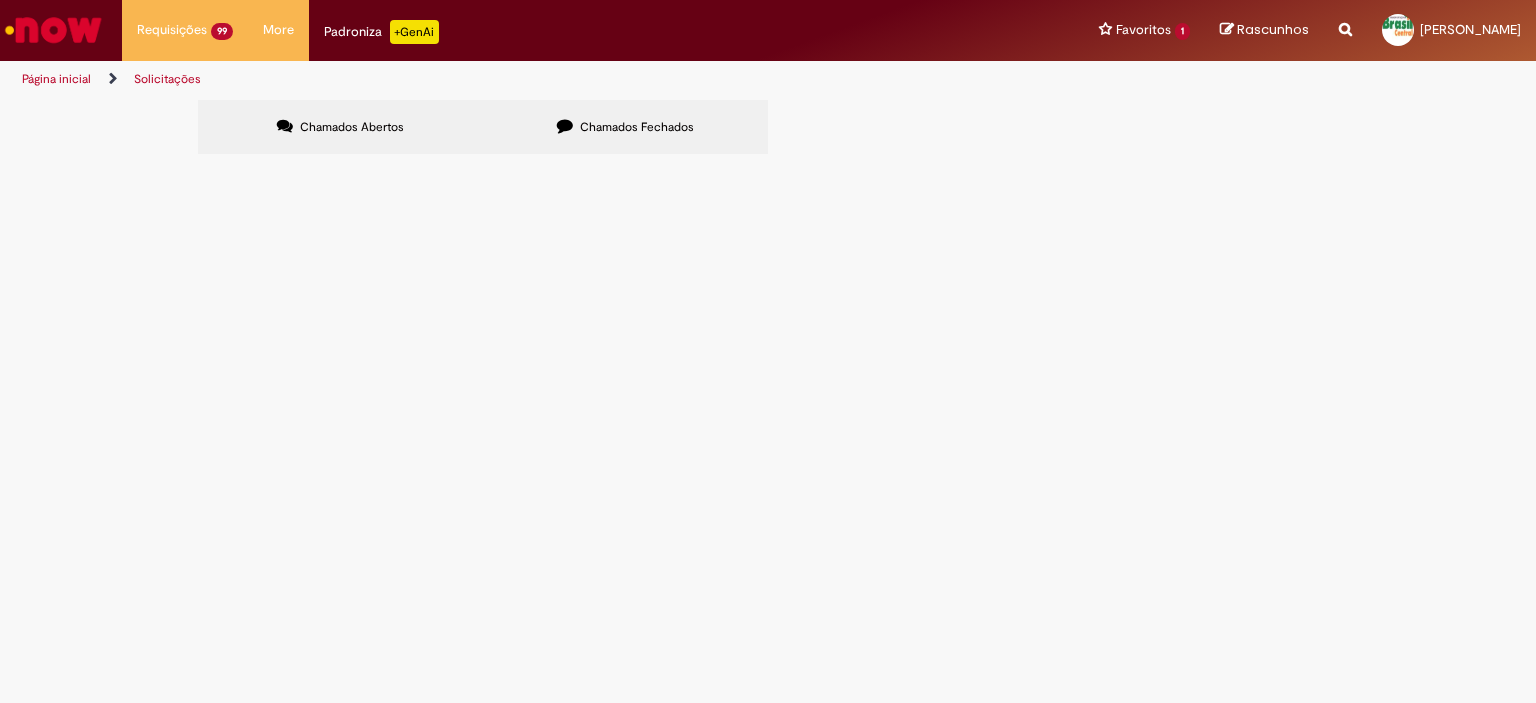 click at bounding box center (0, 0) 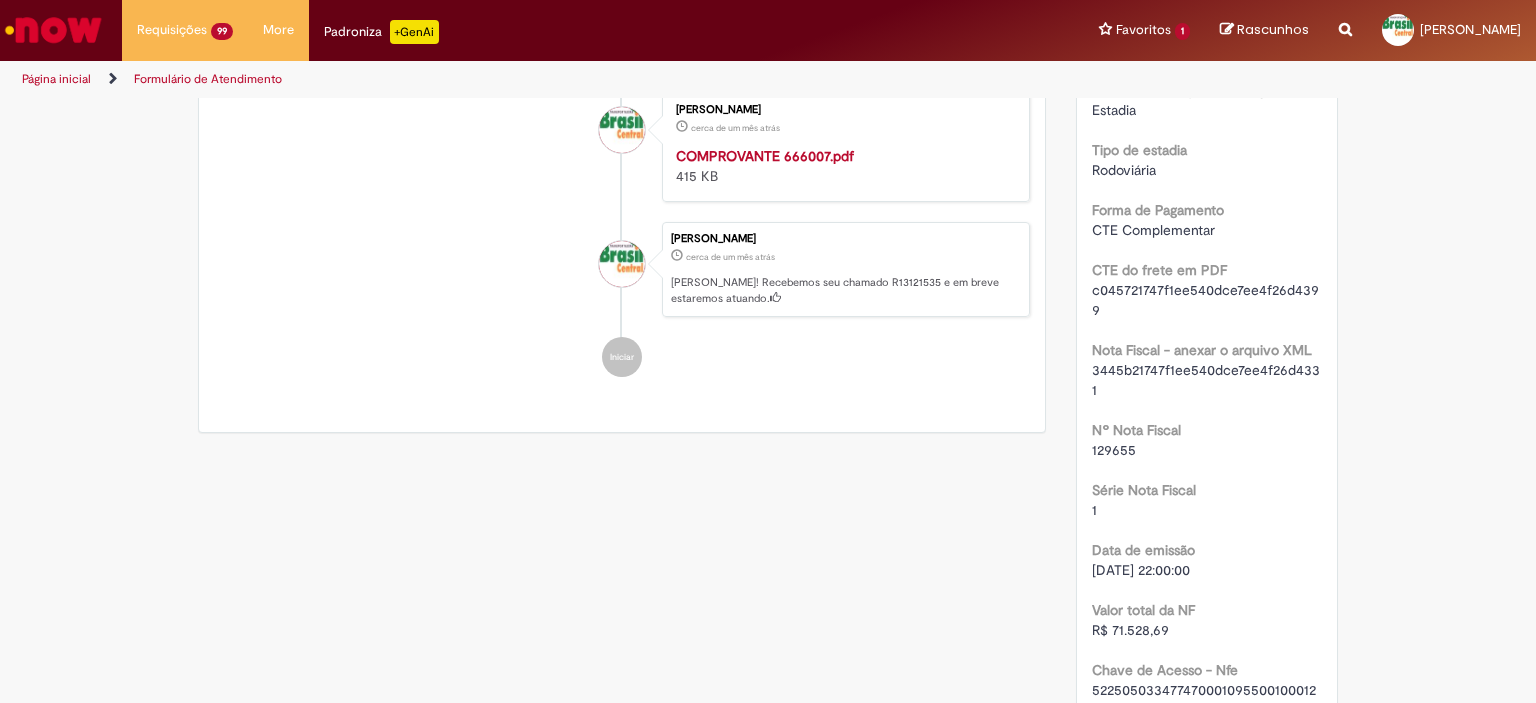 scroll, scrollTop: 667, scrollLeft: 0, axis: vertical 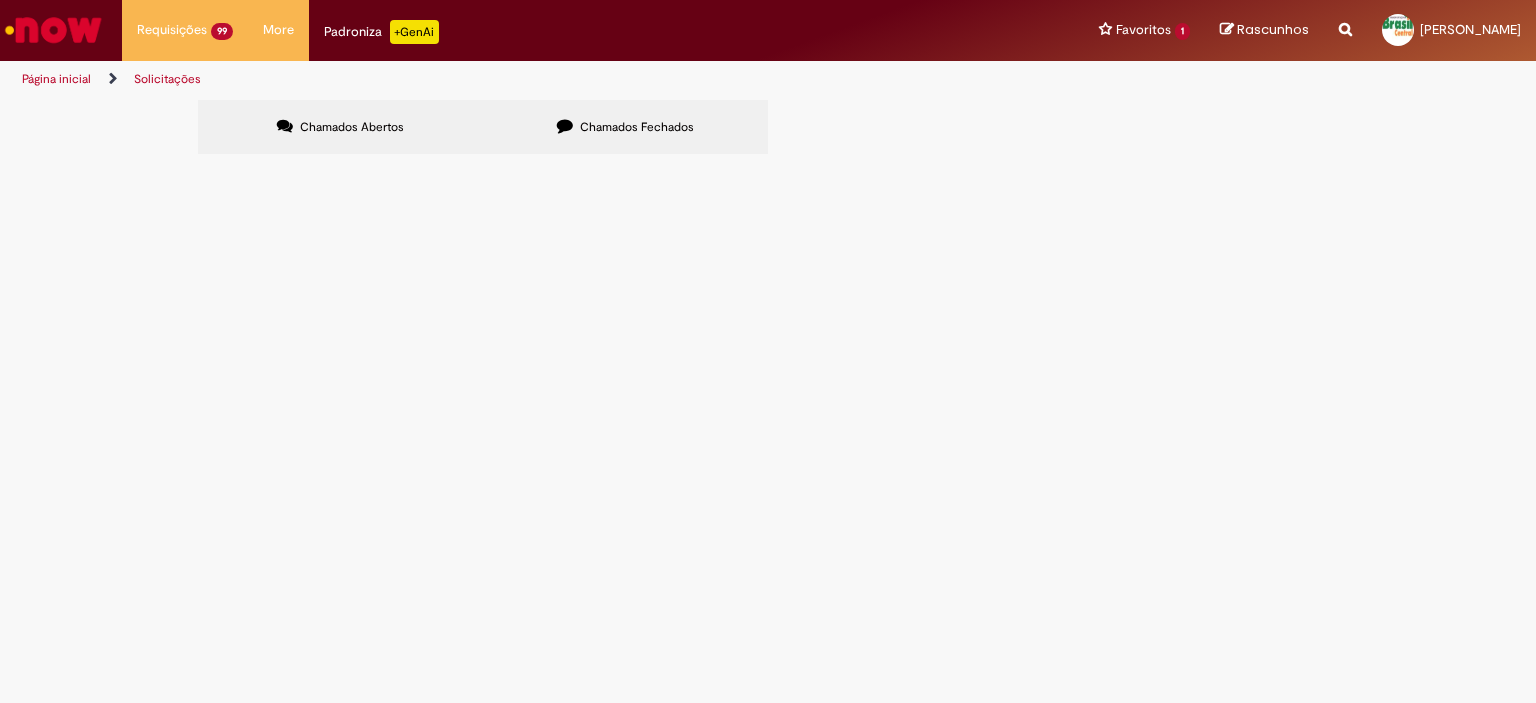 click at bounding box center [0, 0] 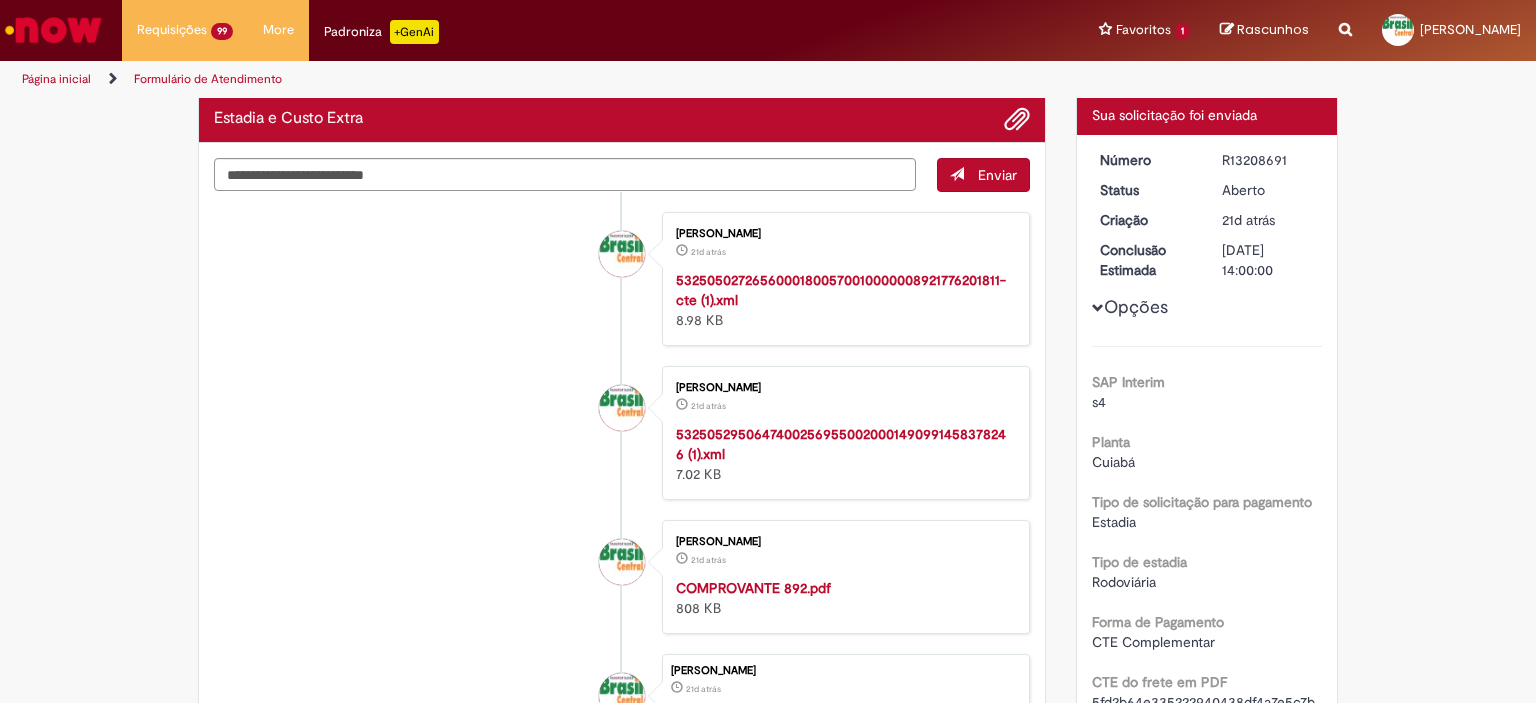 scroll, scrollTop: 115, scrollLeft: 0, axis: vertical 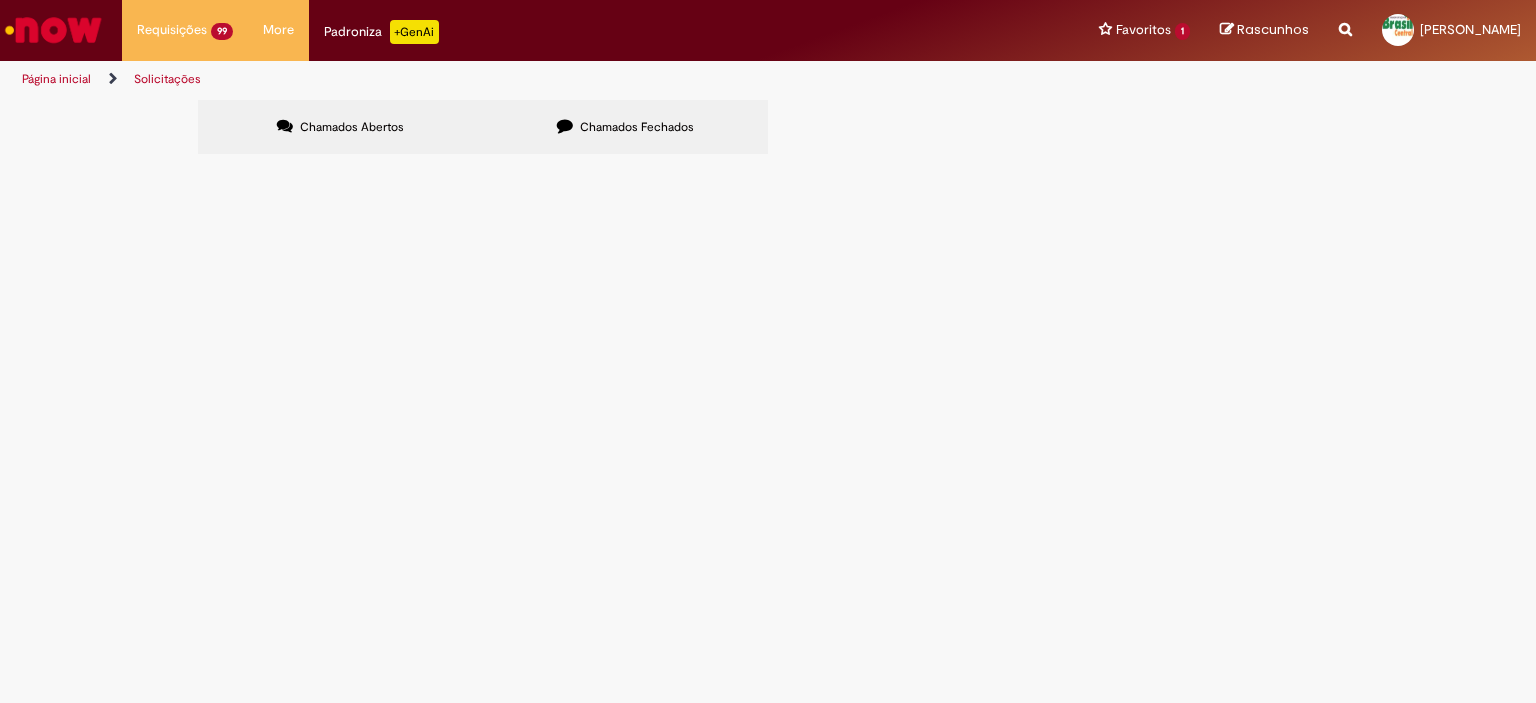 click at bounding box center [0, 0] 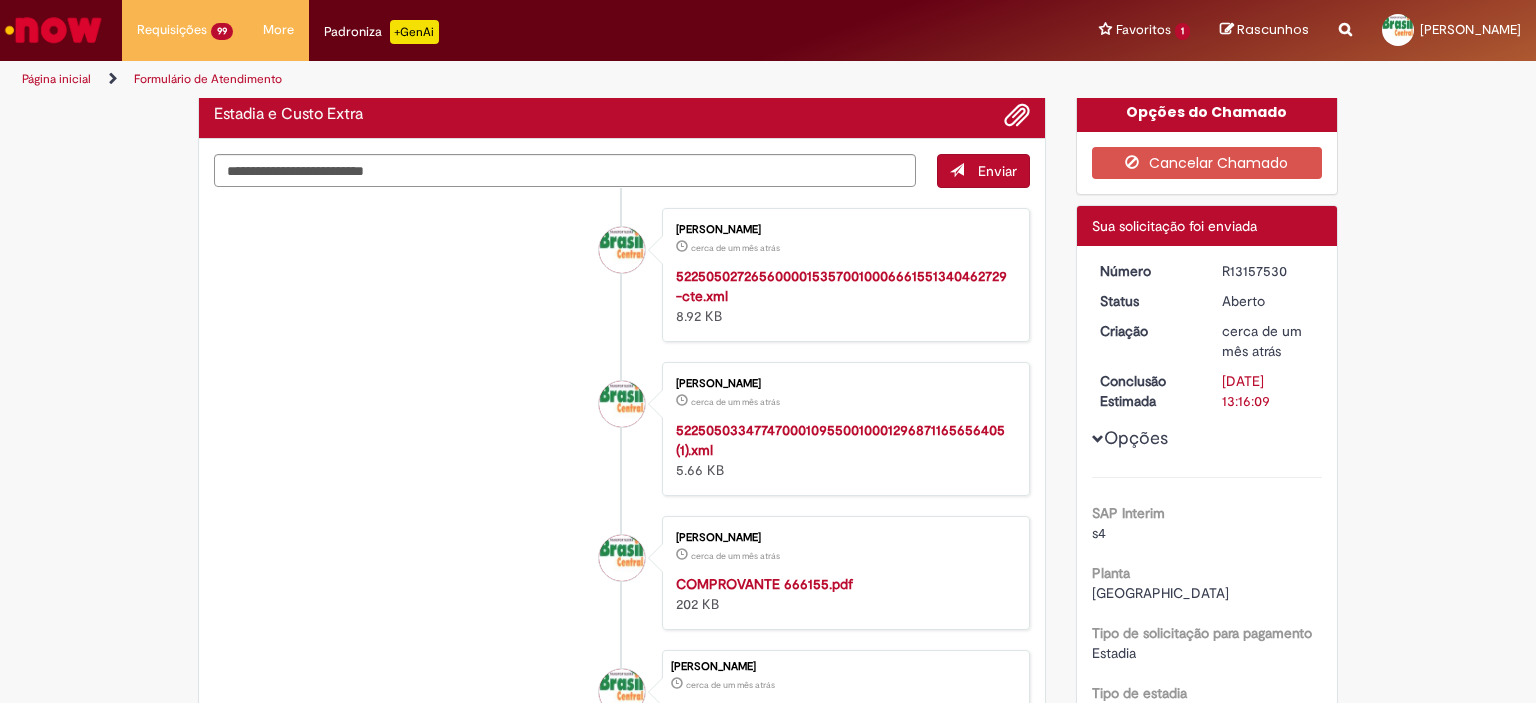scroll, scrollTop: 0, scrollLeft: 0, axis: both 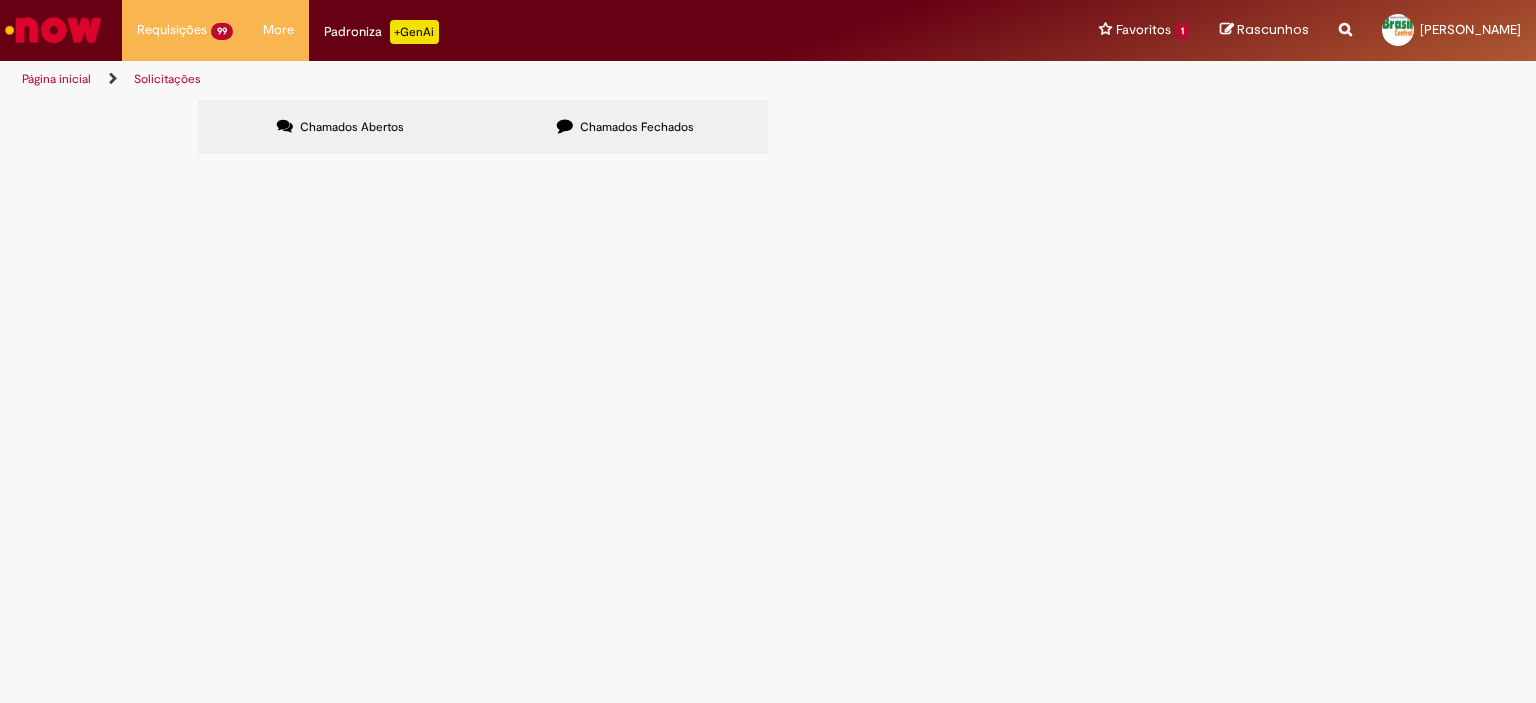 click at bounding box center [0, 0] 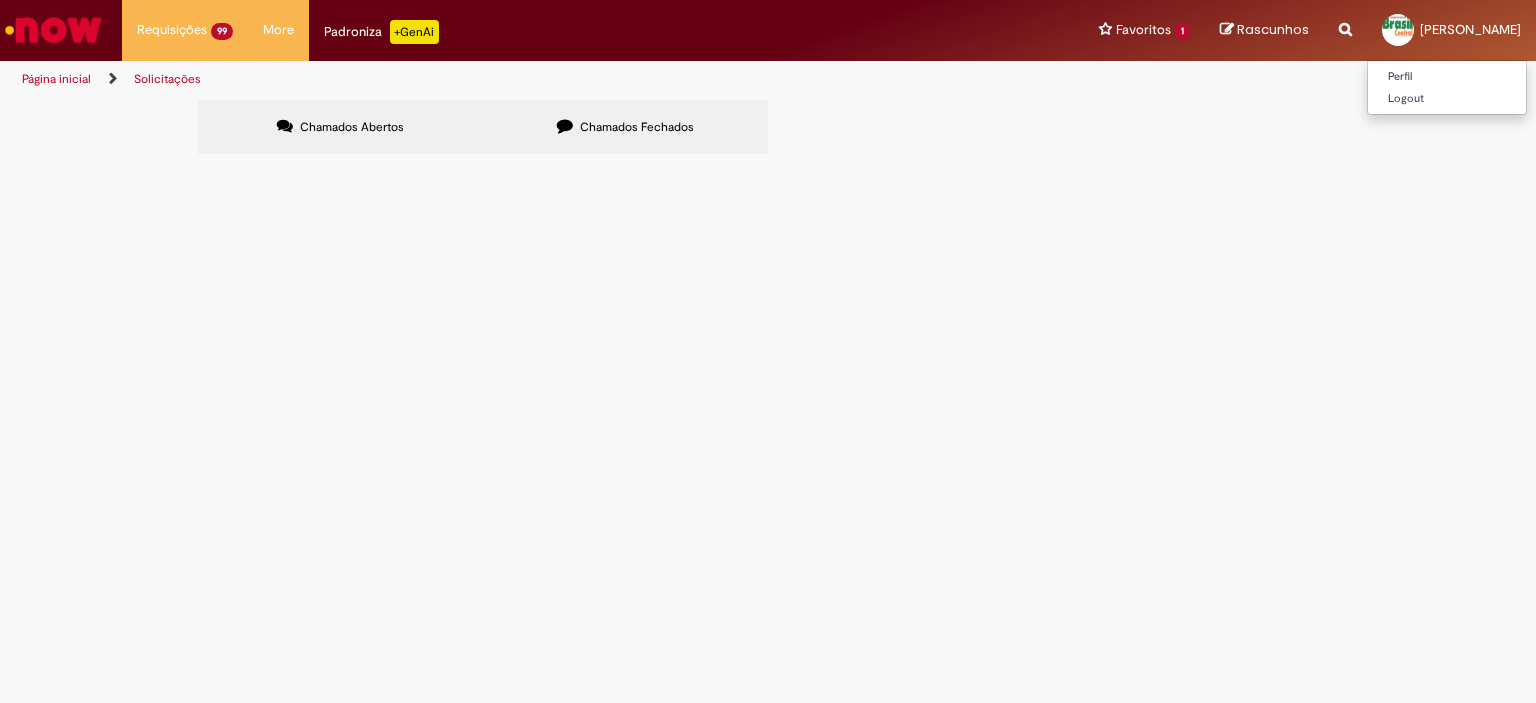 type 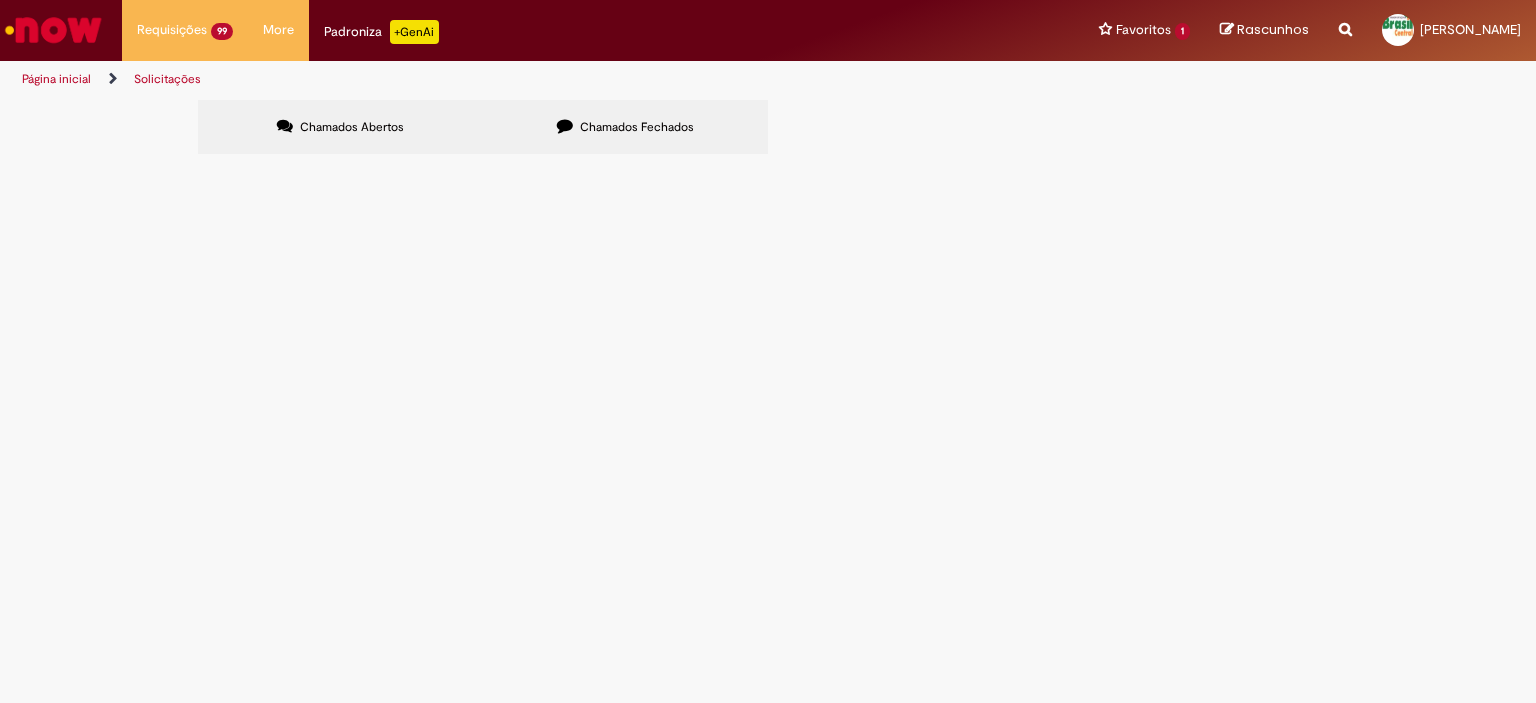 click on "R13208788" at bounding box center [0, 0] 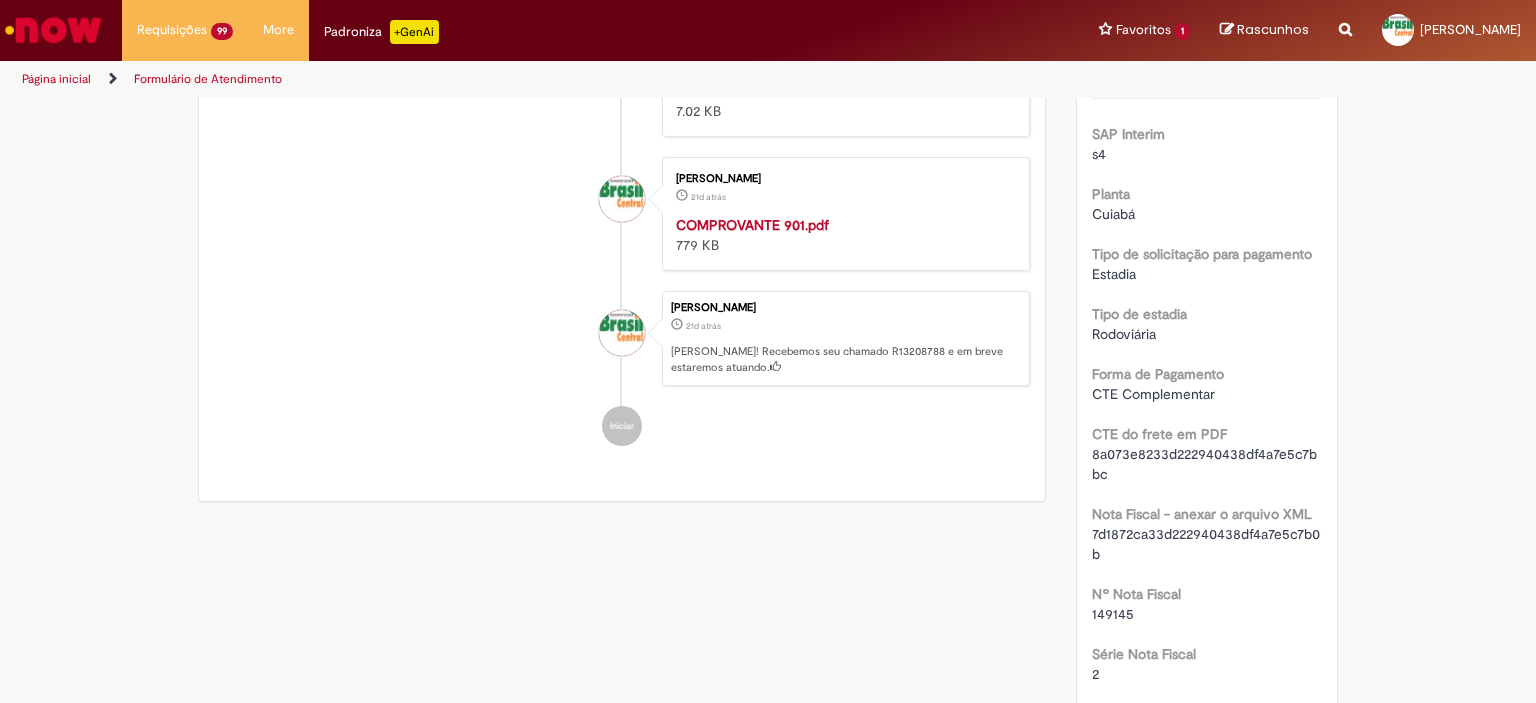 scroll, scrollTop: 483, scrollLeft: 0, axis: vertical 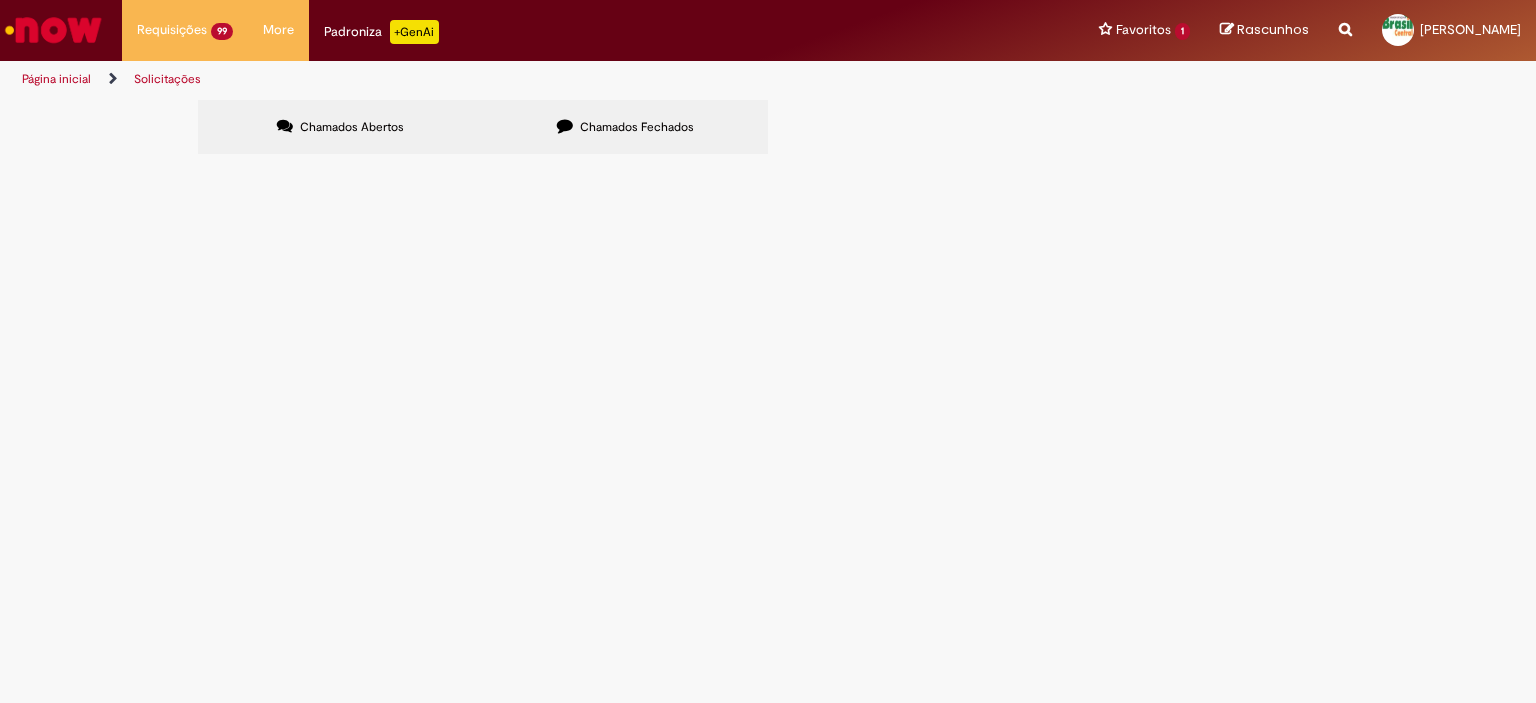 click at bounding box center [0, 0] 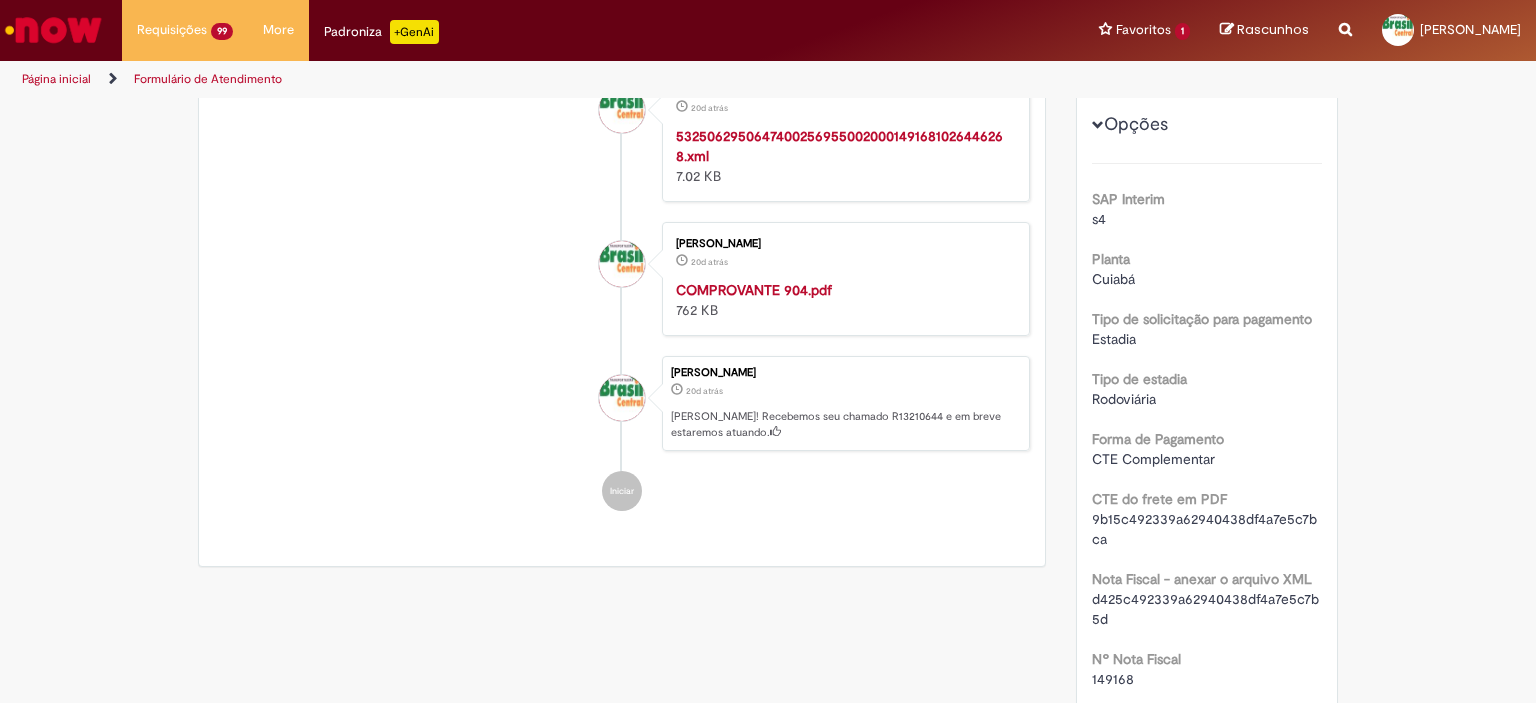 scroll, scrollTop: 0, scrollLeft: 0, axis: both 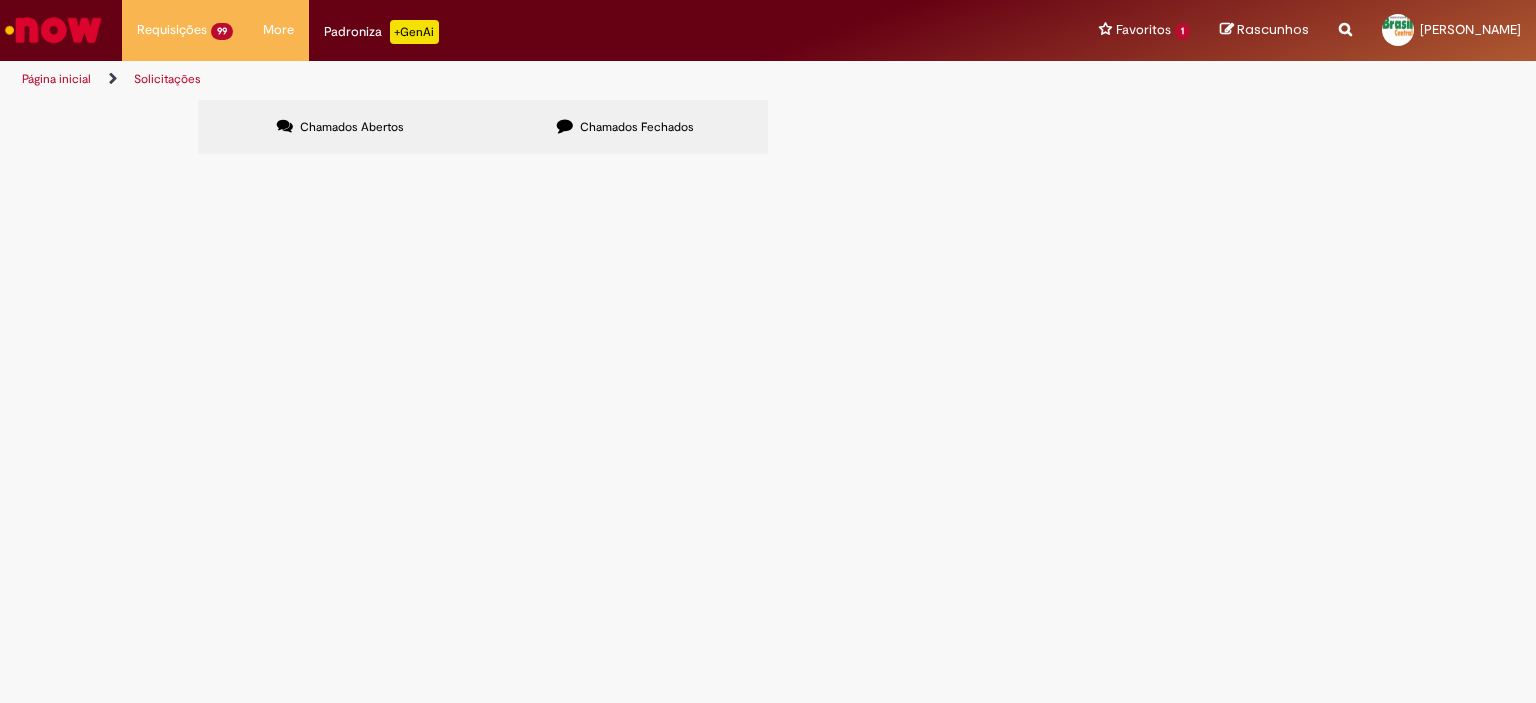 click at bounding box center [0, 0] 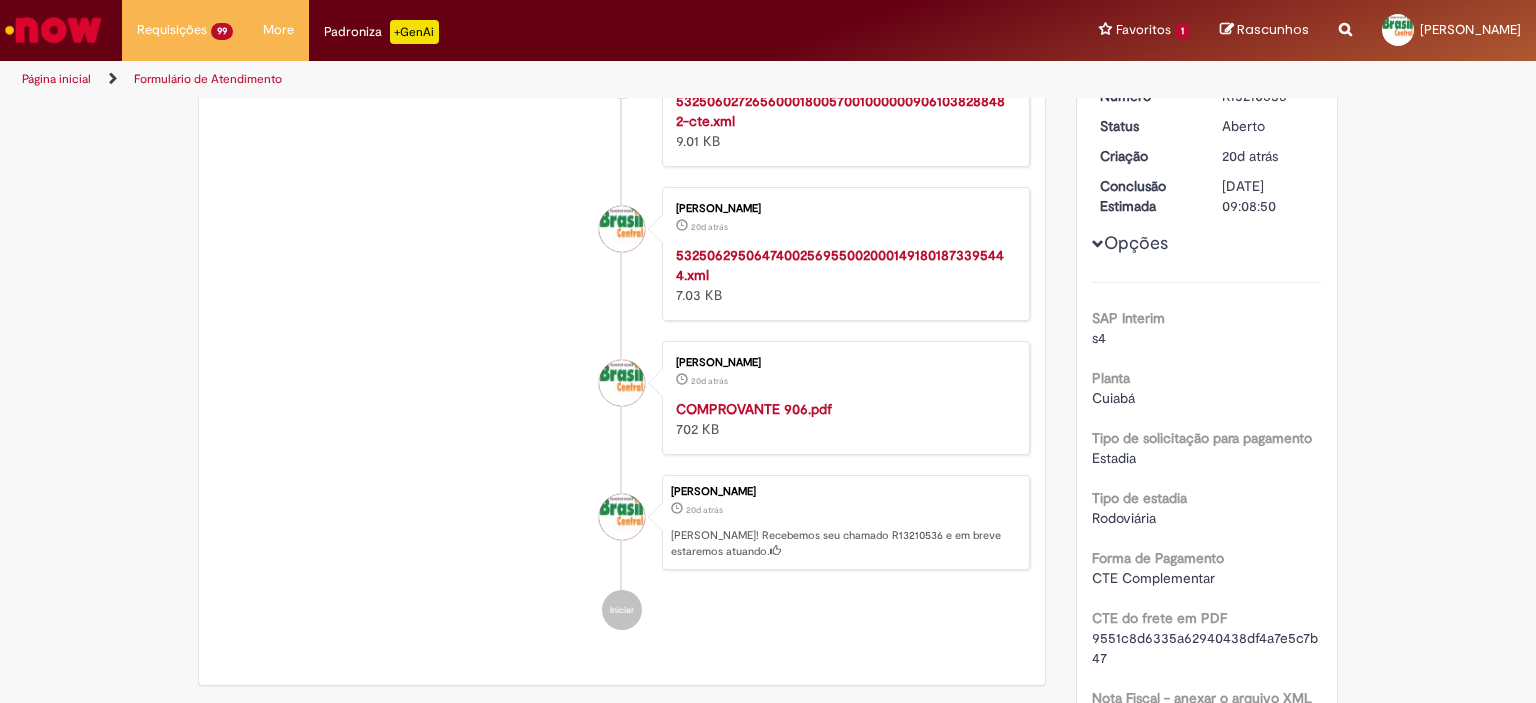 scroll, scrollTop: 299, scrollLeft: 0, axis: vertical 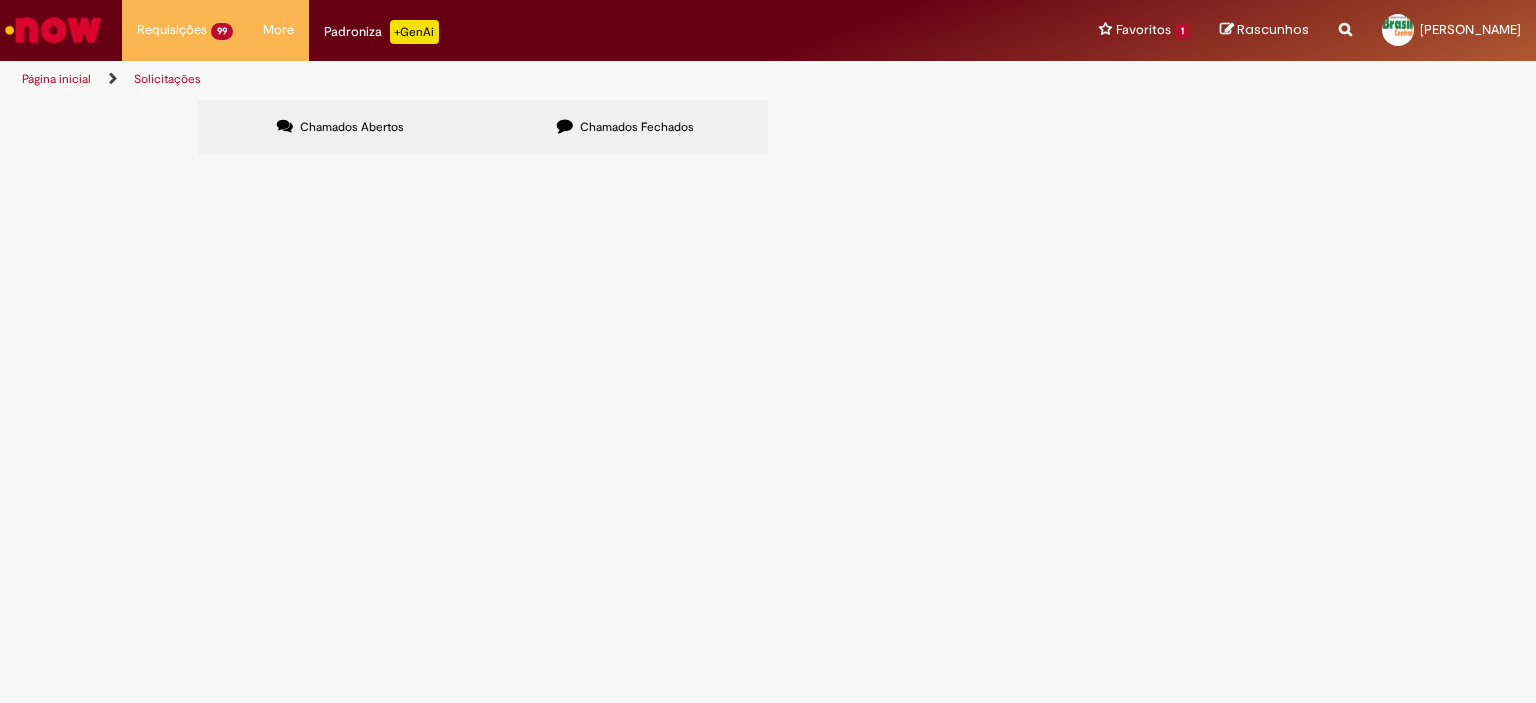 click at bounding box center [0, 0] 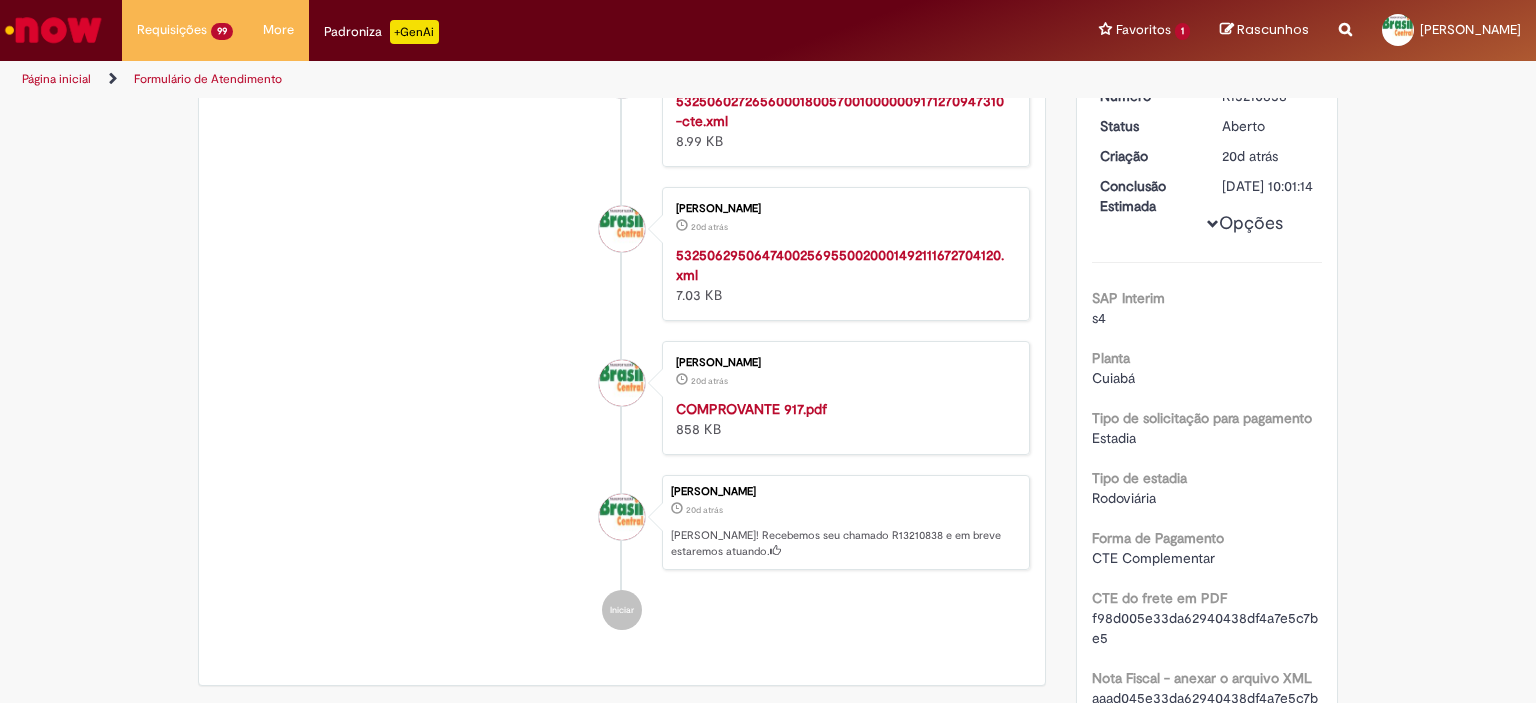 scroll, scrollTop: 299, scrollLeft: 0, axis: vertical 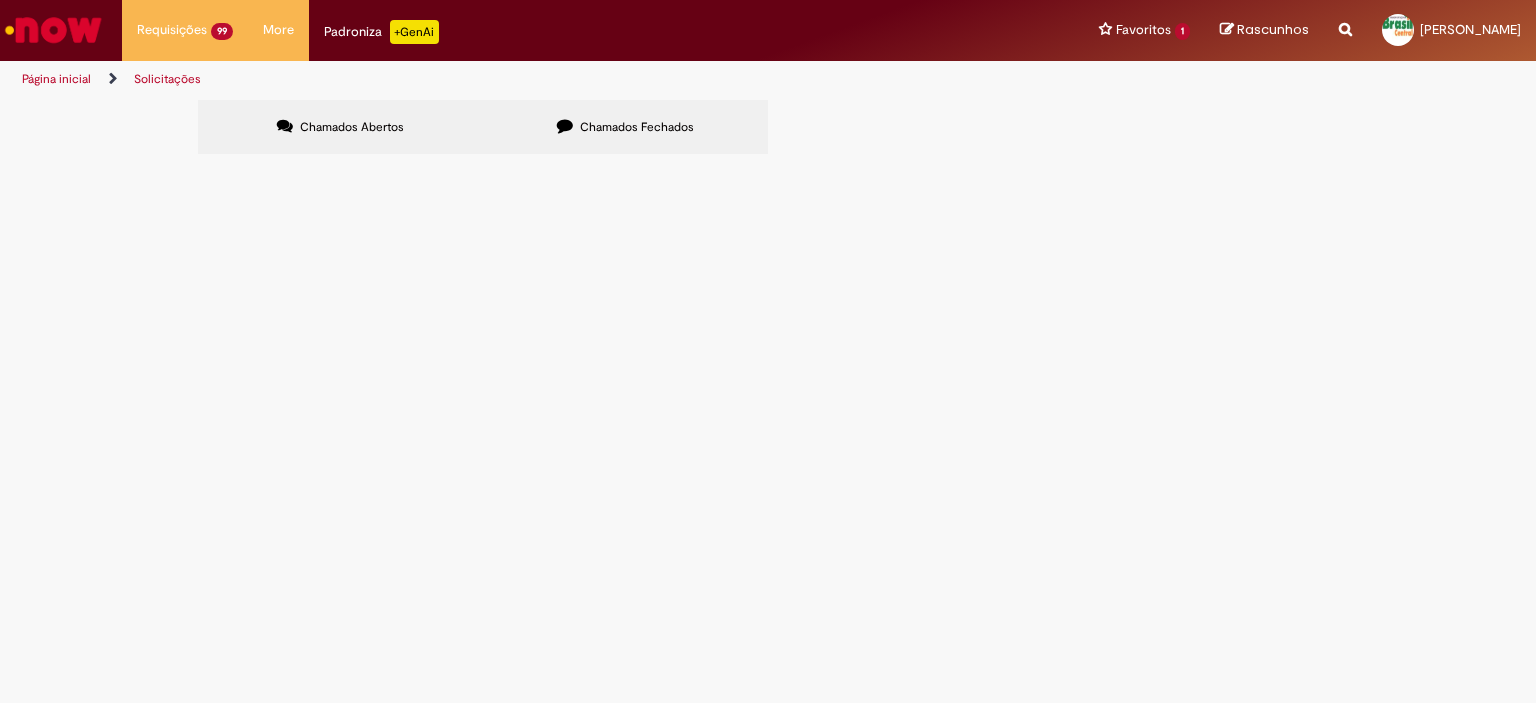 click at bounding box center [0, 0] 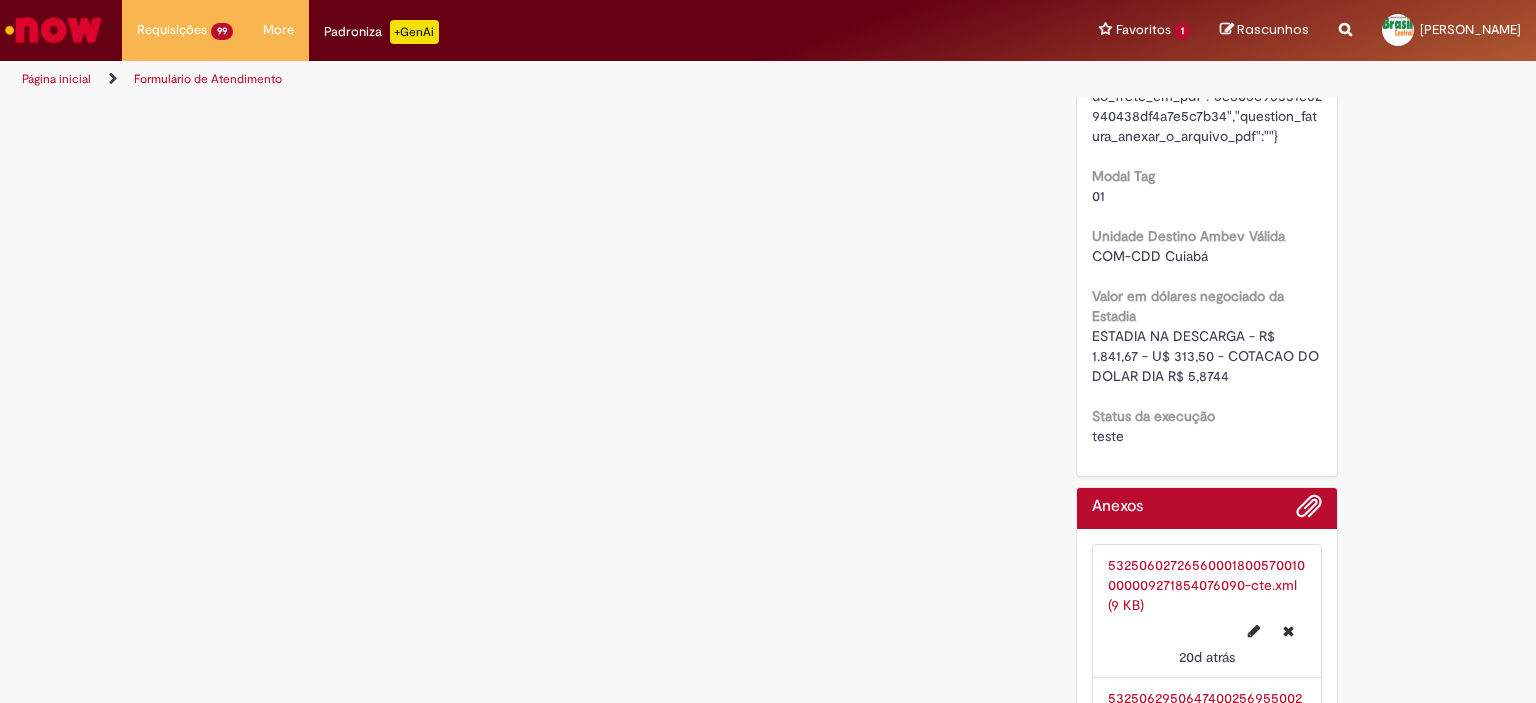 scroll, scrollTop: 3059, scrollLeft: 0, axis: vertical 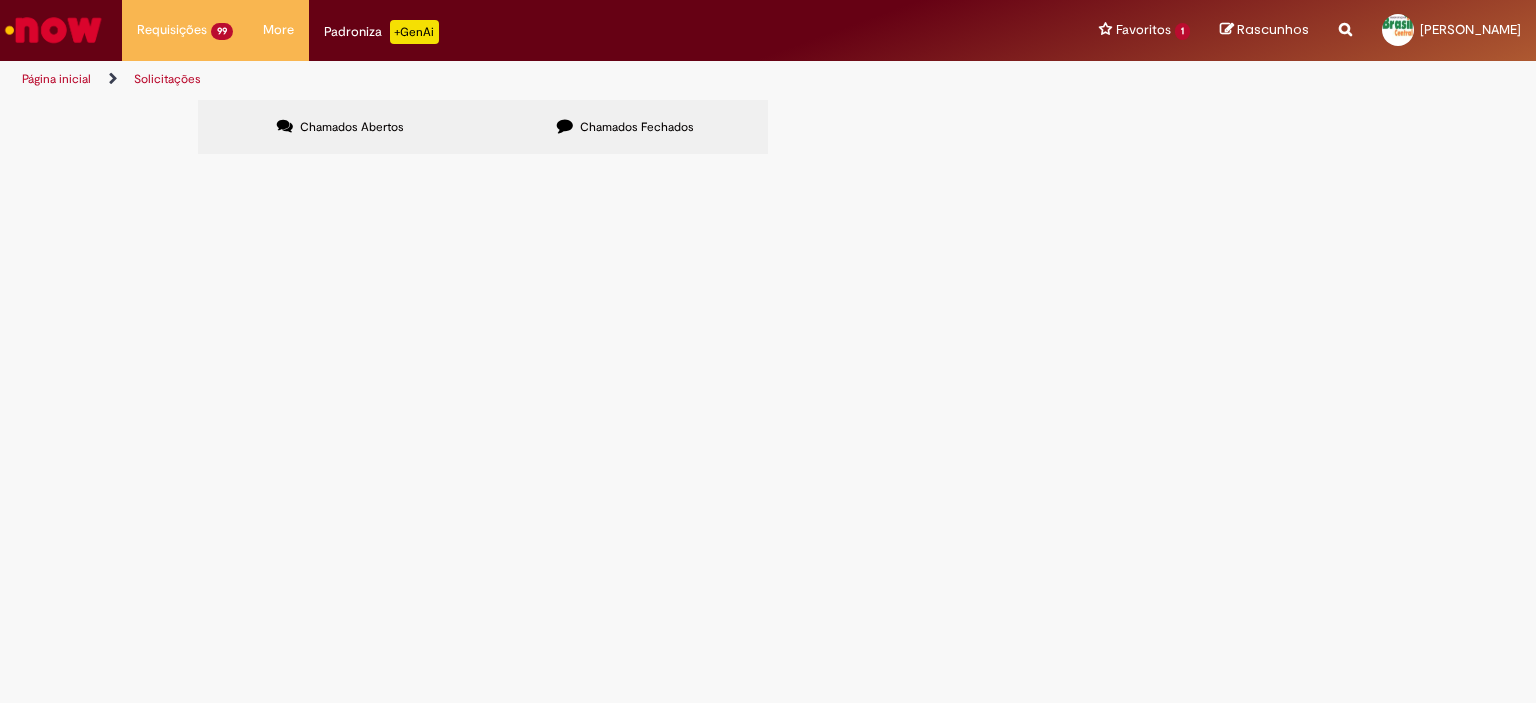 click at bounding box center (0, 0) 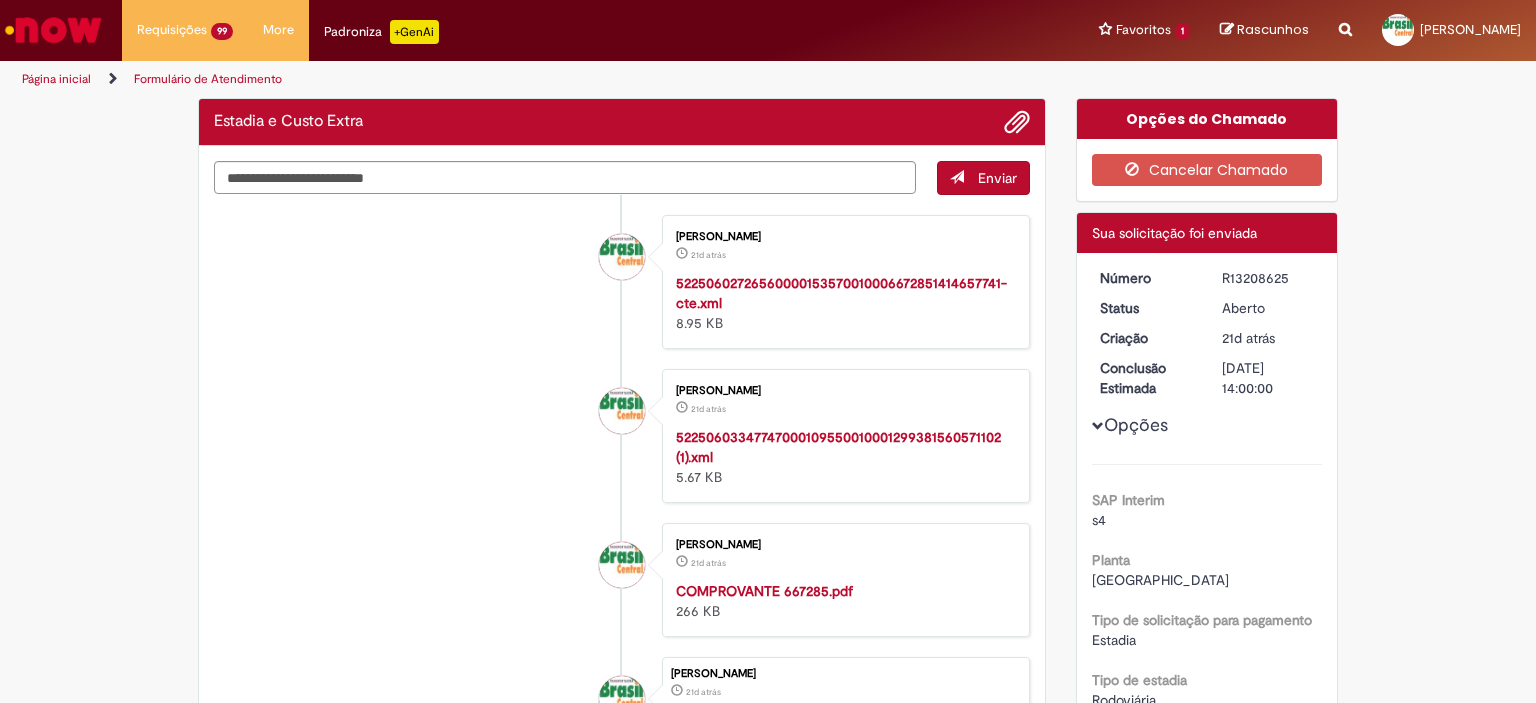 scroll, scrollTop: 0, scrollLeft: 0, axis: both 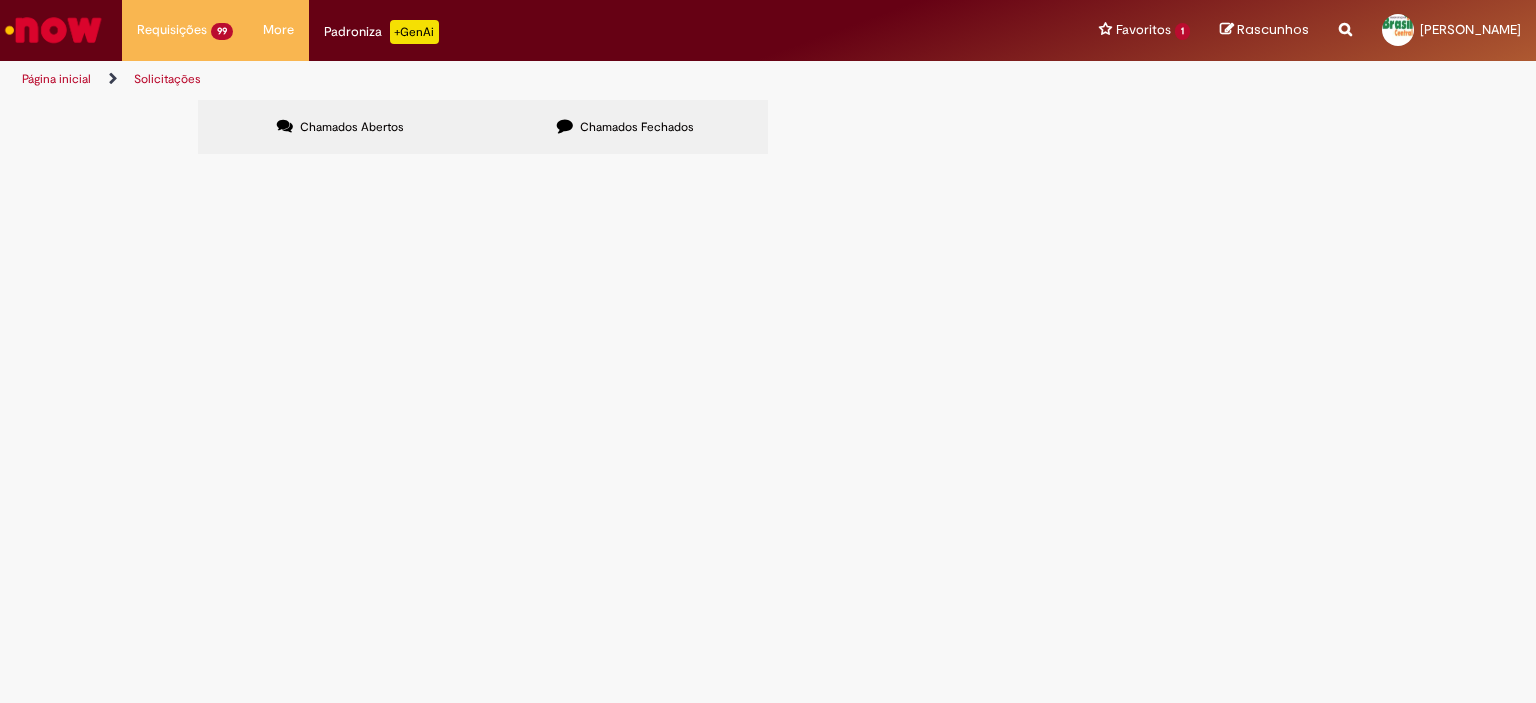 click at bounding box center (0, 0) 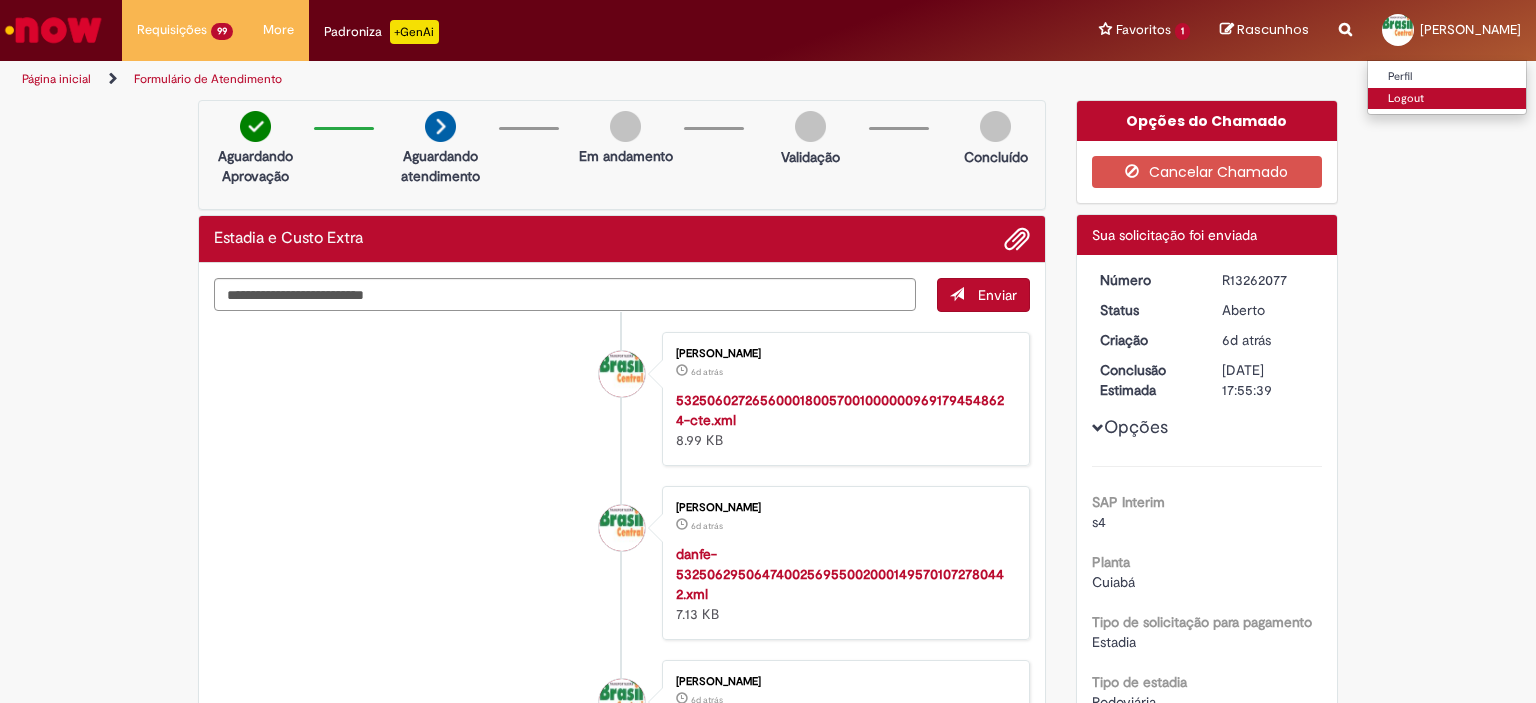 click on "Logout" at bounding box center [1447, 99] 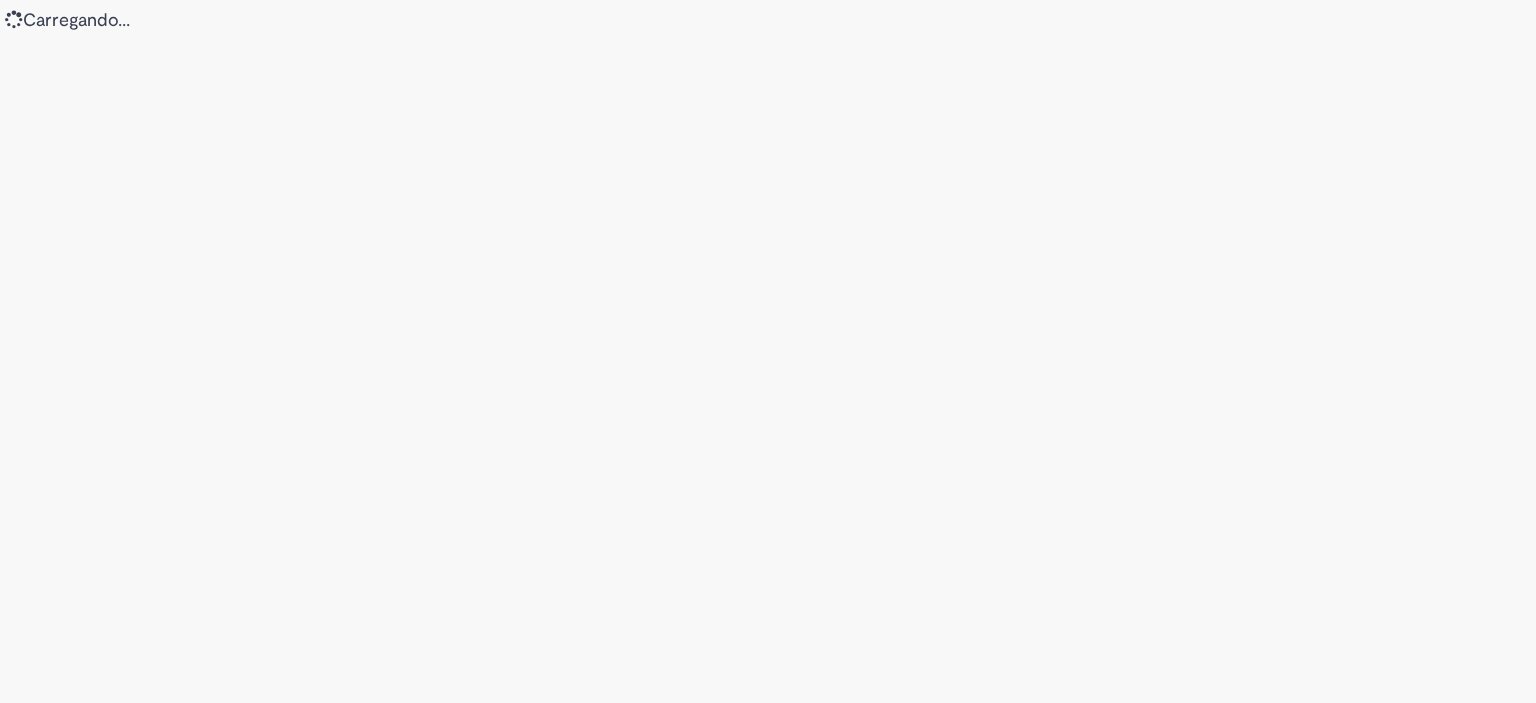 scroll, scrollTop: 0, scrollLeft: 0, axis: both 